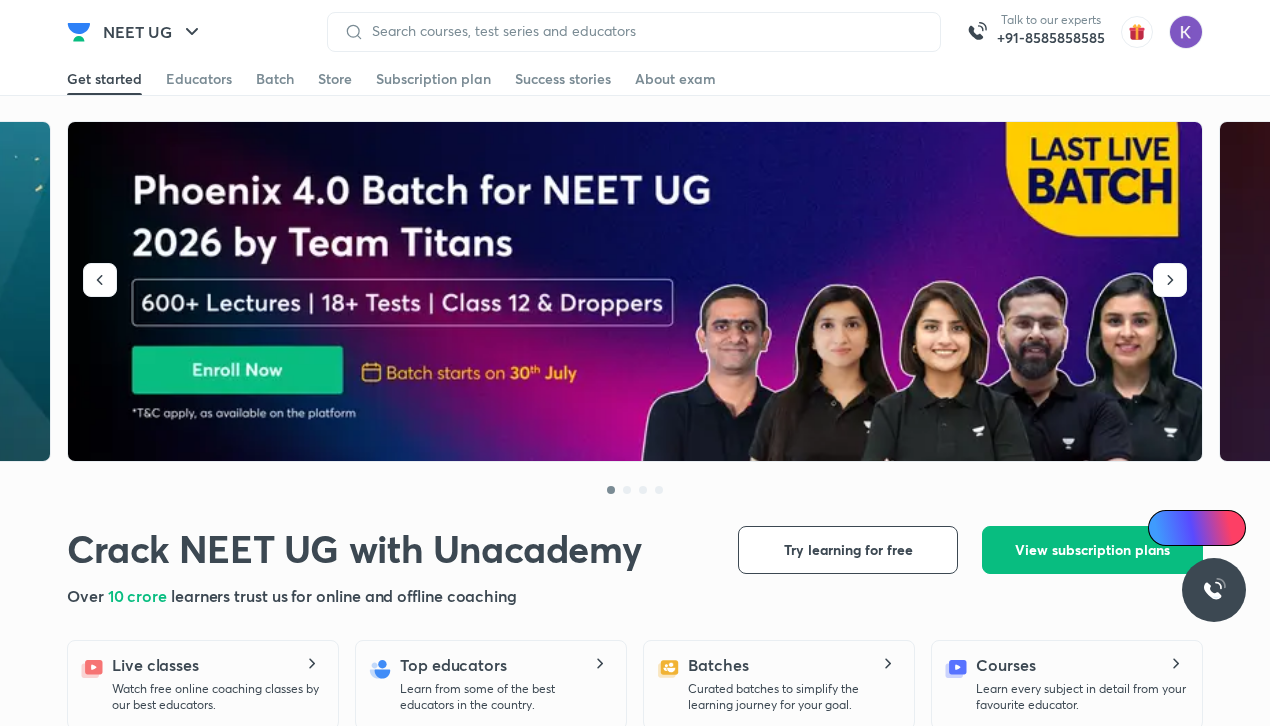 scroll, scrollTop: 0, scrollLeft: 0, axis: both 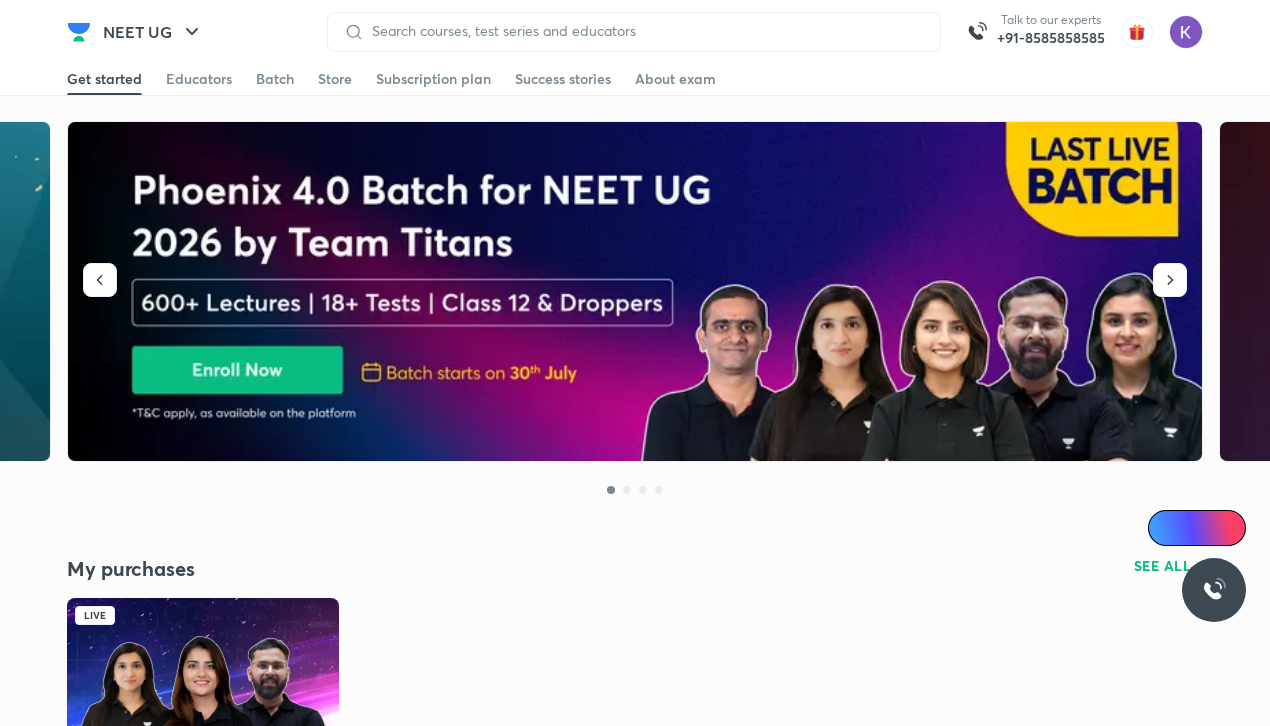click at bounding box center [203, 674] 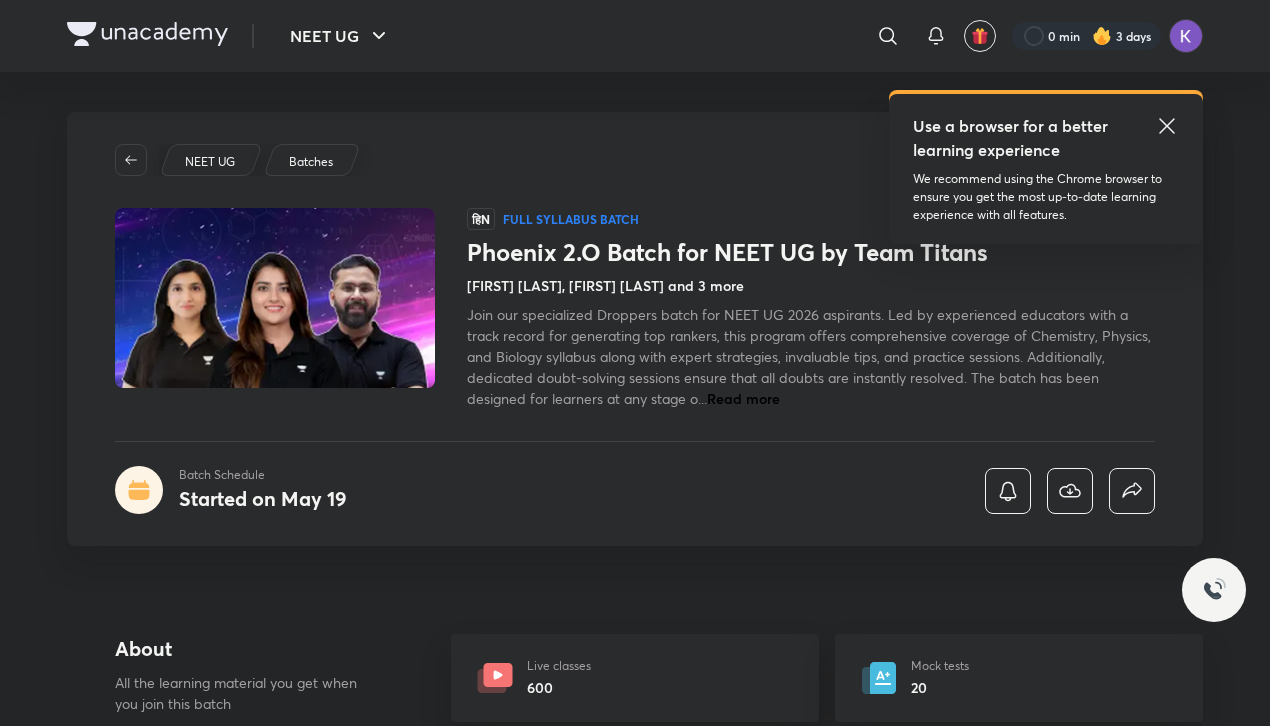 scroll, scrollTop: 0, scrollLeft: 0, axis: both 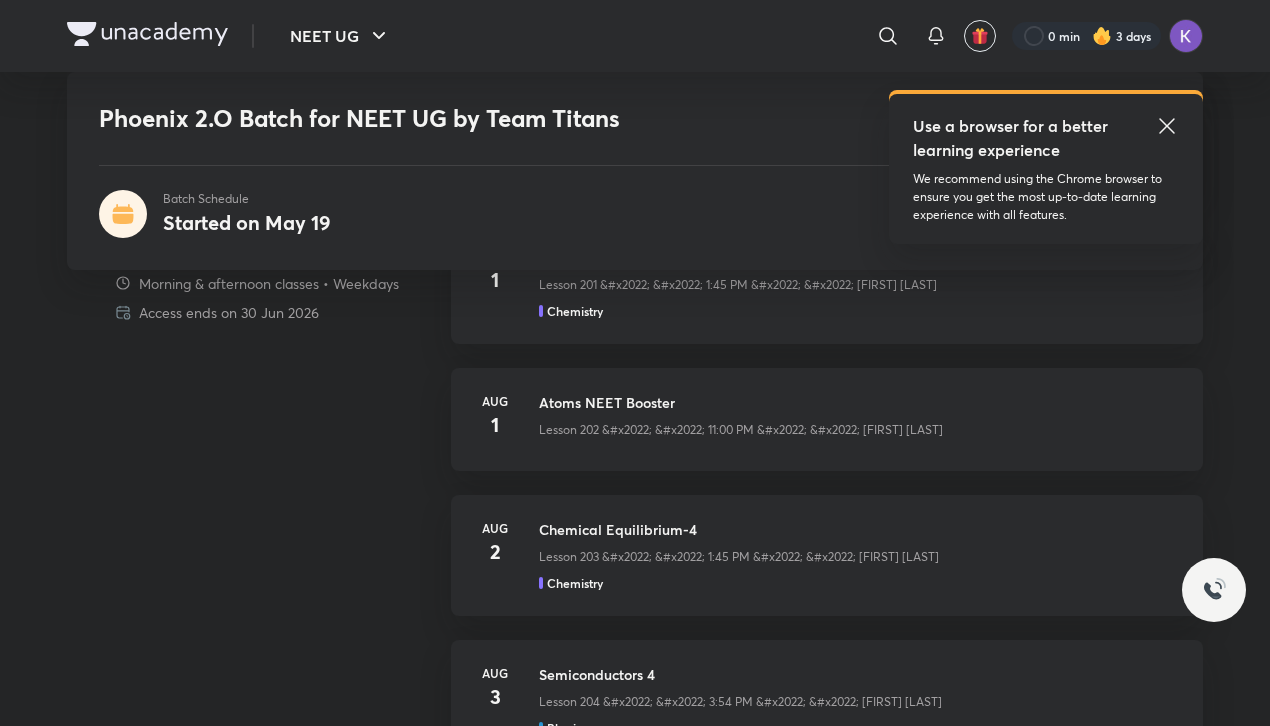 drag, startPoint x: 0, startPoint y: 0, endPoint x: 107, endPoint y: 416, distance: 429.54047 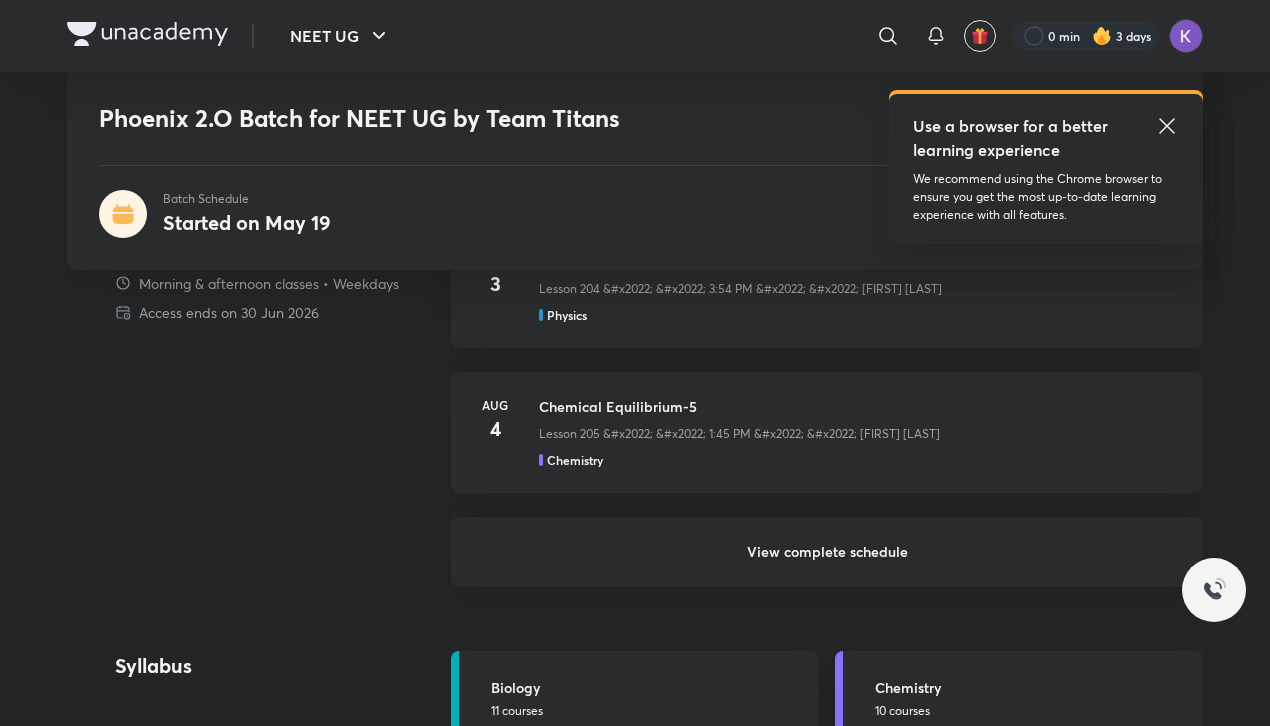 scroll, scrollTop: 1412, scrollLeft: 0, axis: vertical 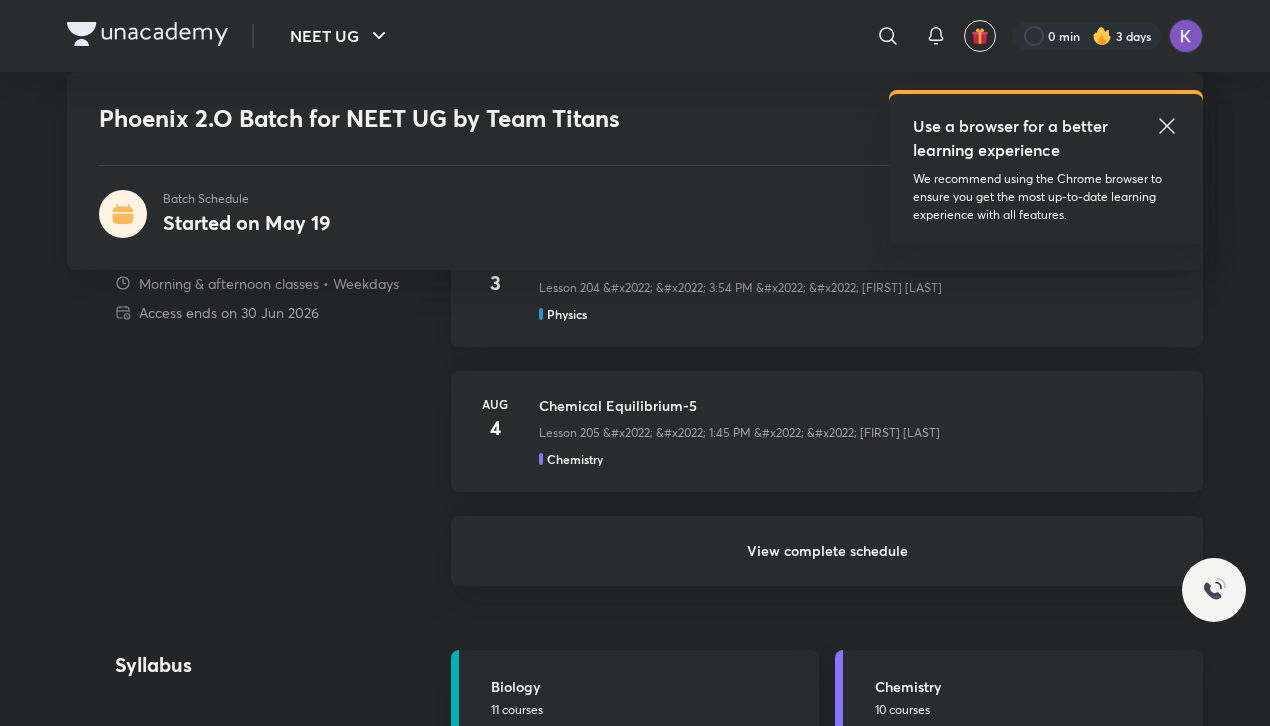 click on "View complete schedule" at bounding box center [827, 551] 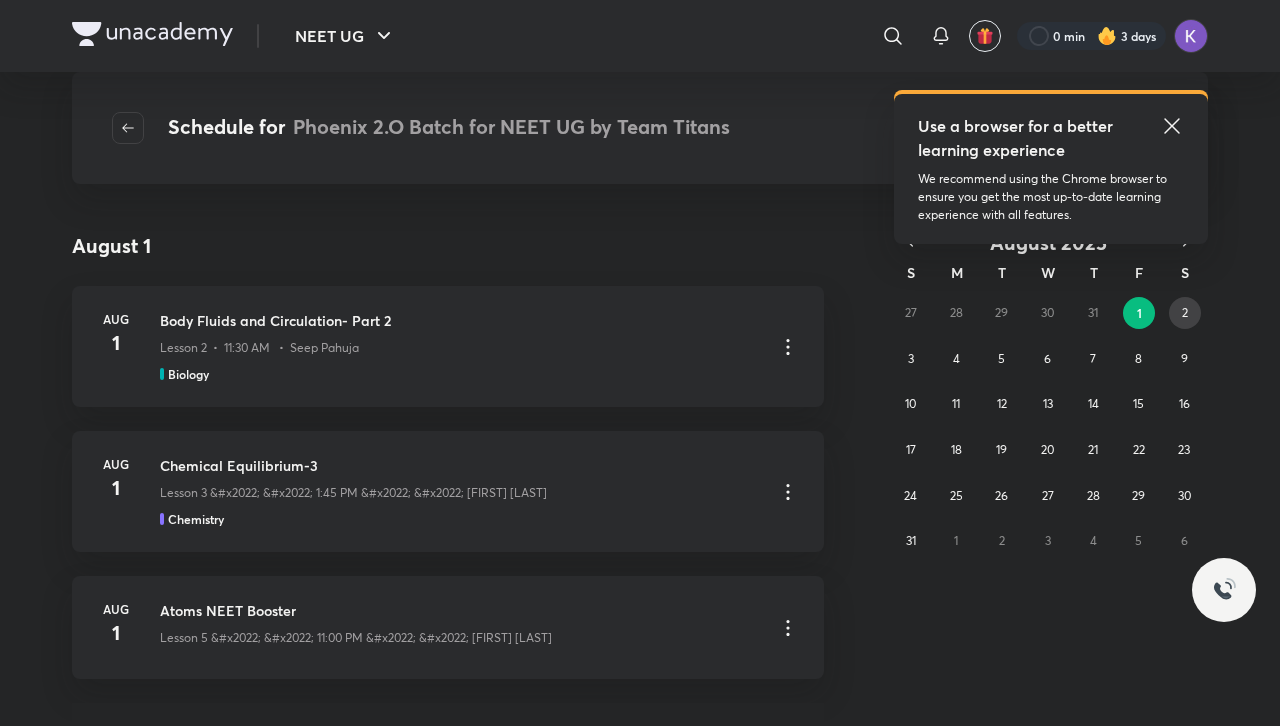 click on "2" at bounding box center (1185, 312) 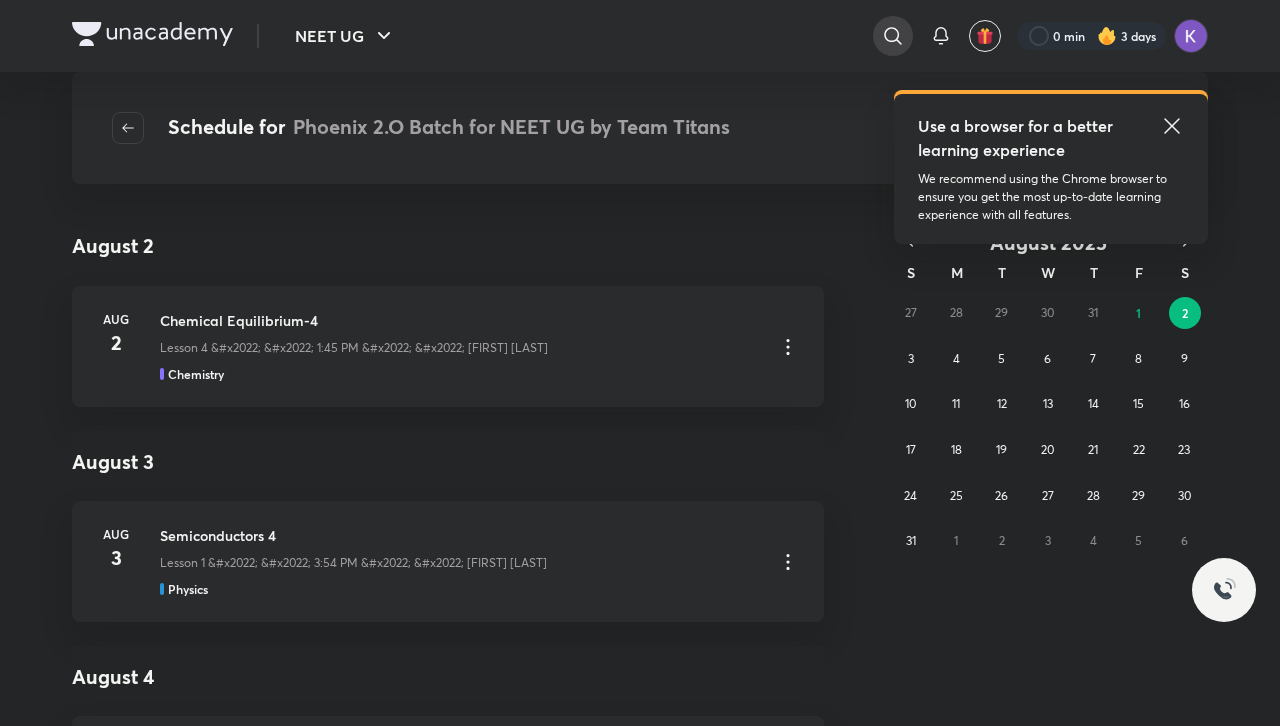 click 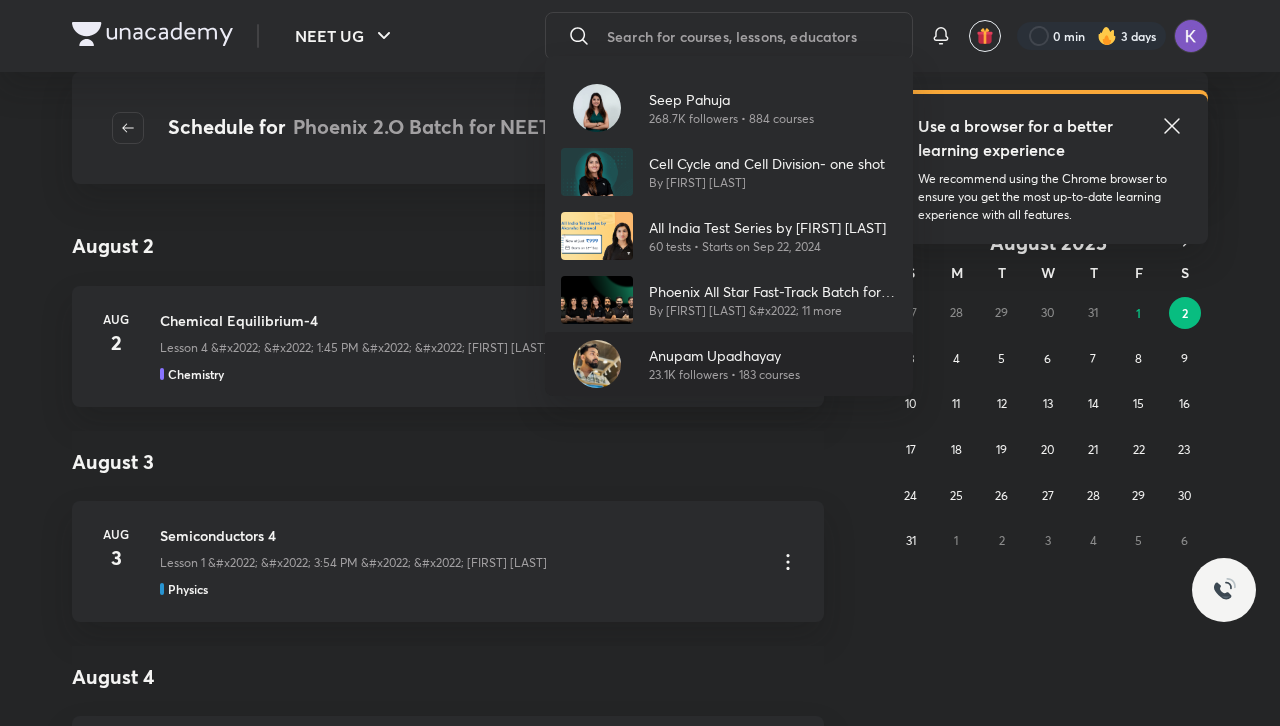 click on "Anupam Upadhayay" at bounding box center (724, 355) 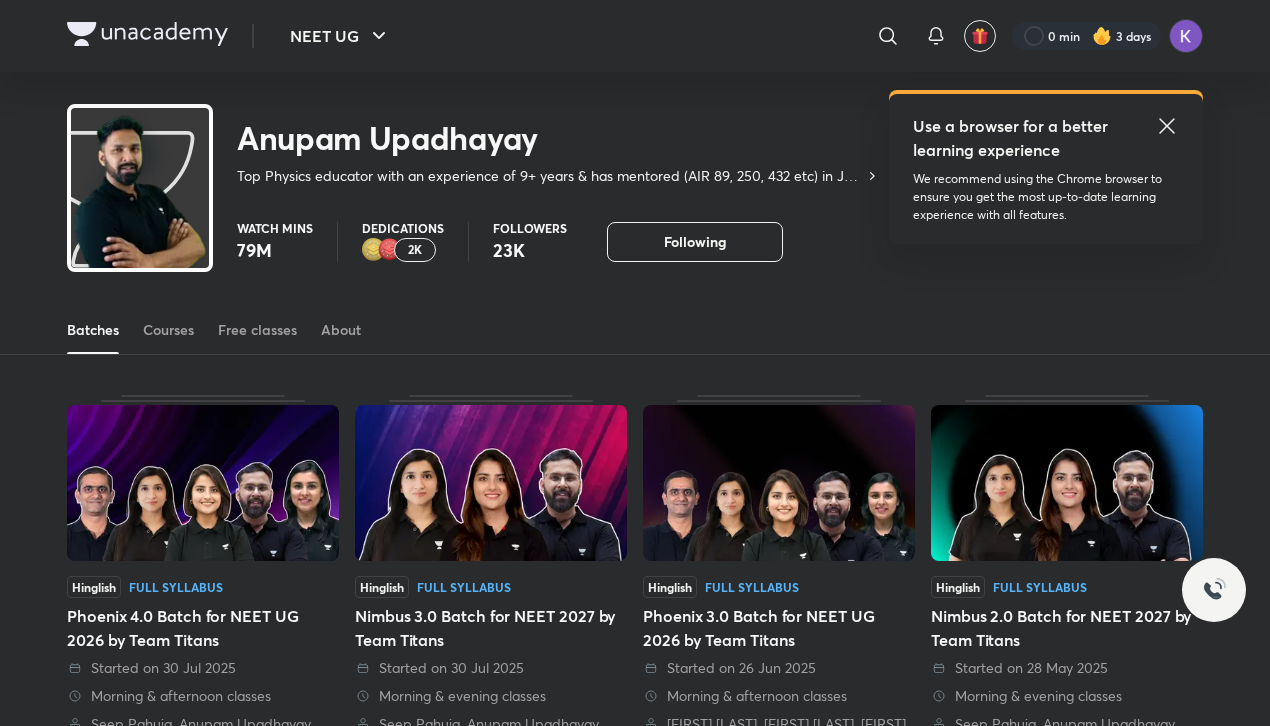 click at bounding box center (203, 483) 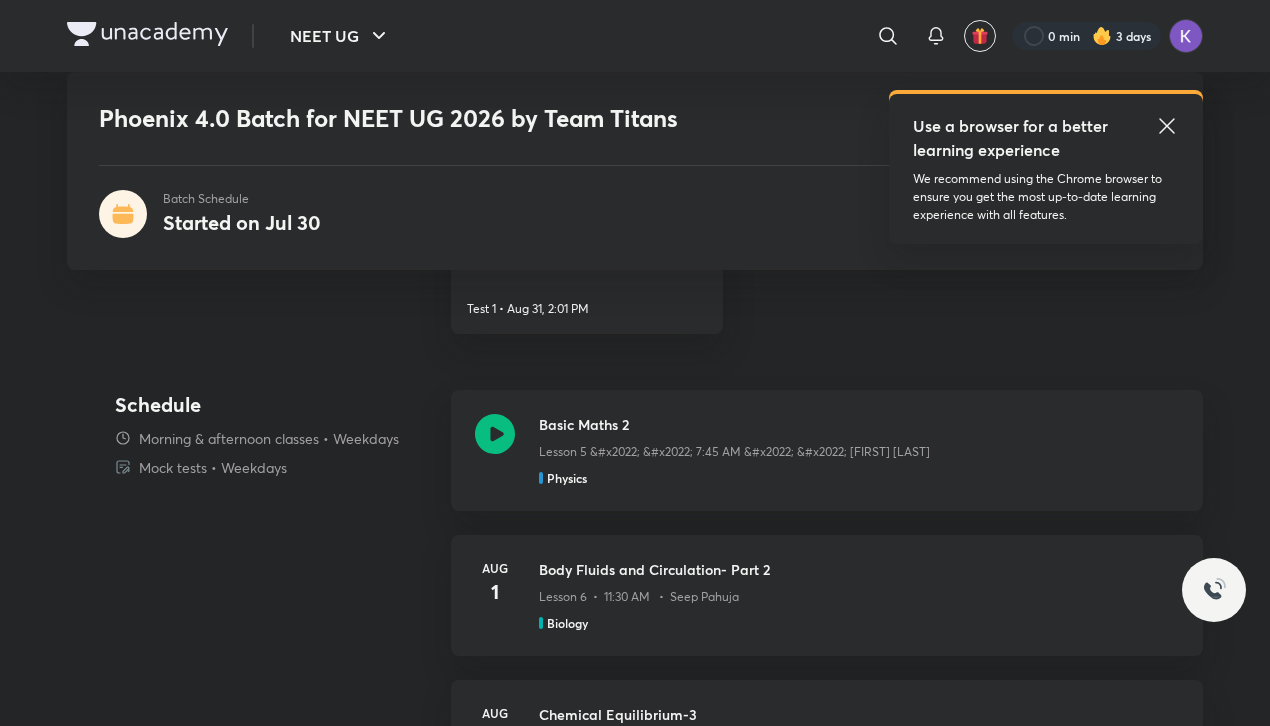 scroll, scrollTop: 1091, scrollLeft: 0, axis: vertical 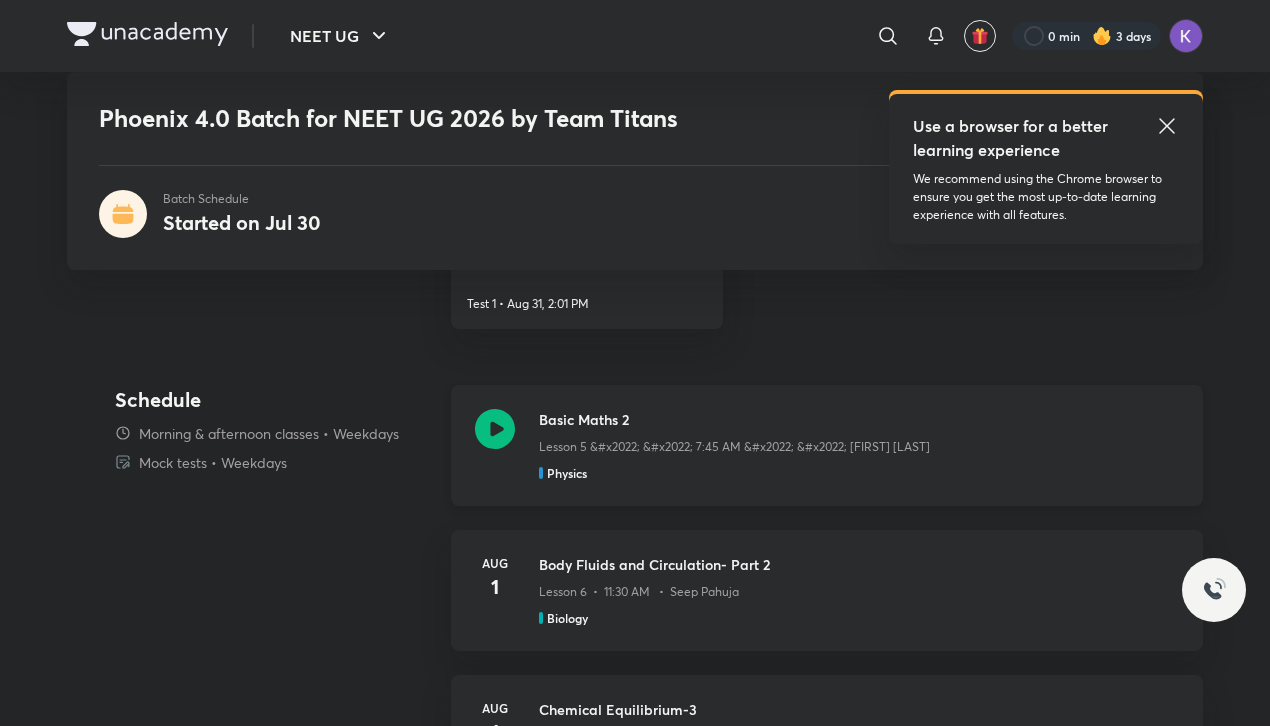 click on "Lesson 5  •  7:45 AM   •  Anupam Upadhayay" at bounding box center [859, 443] 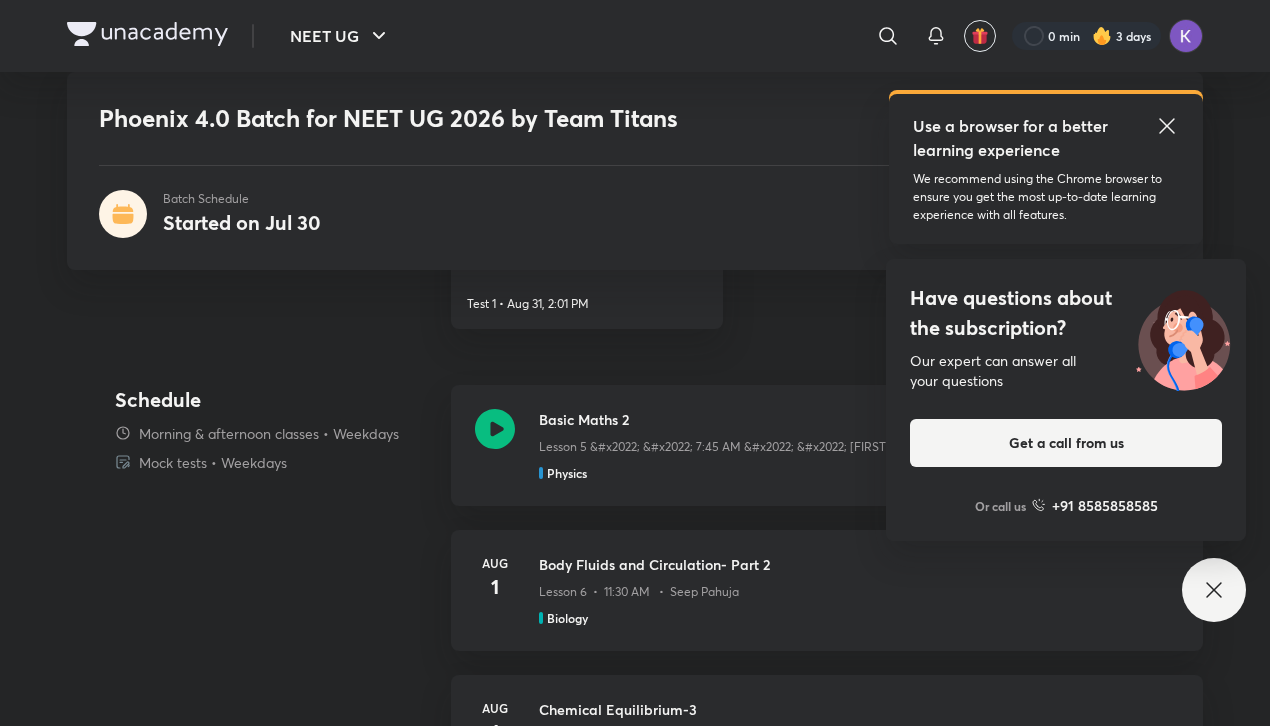 click 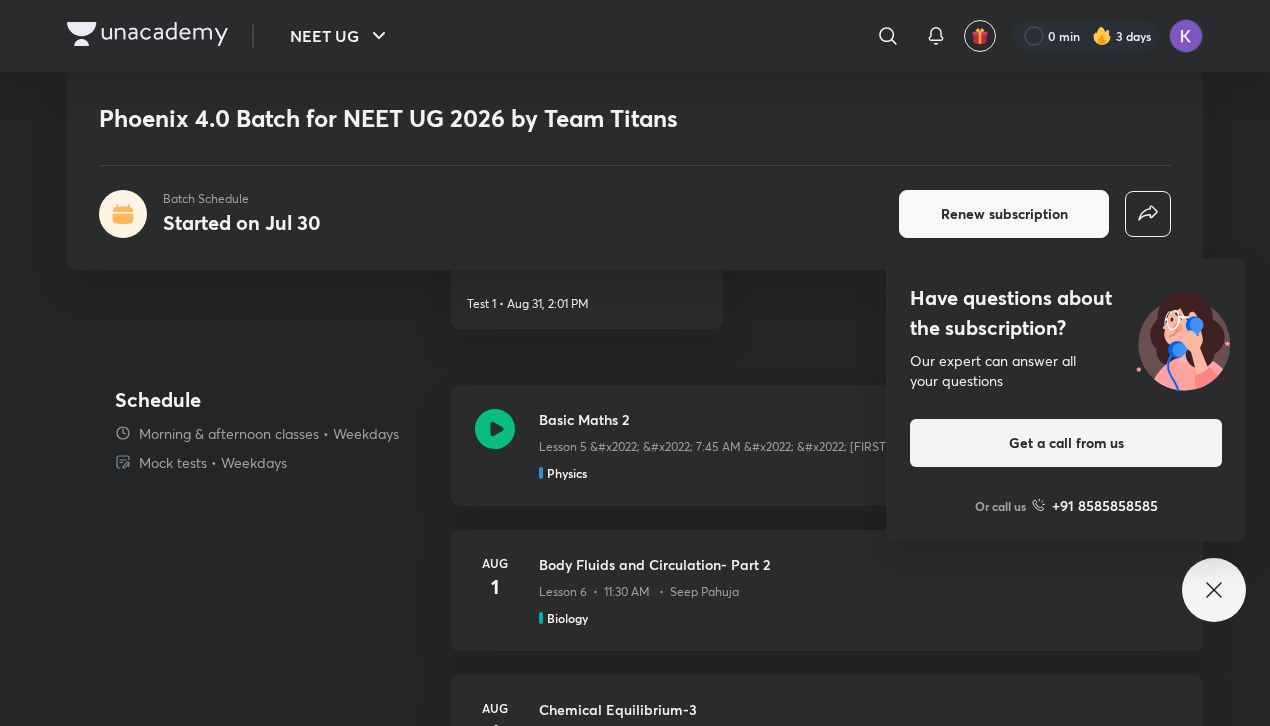click 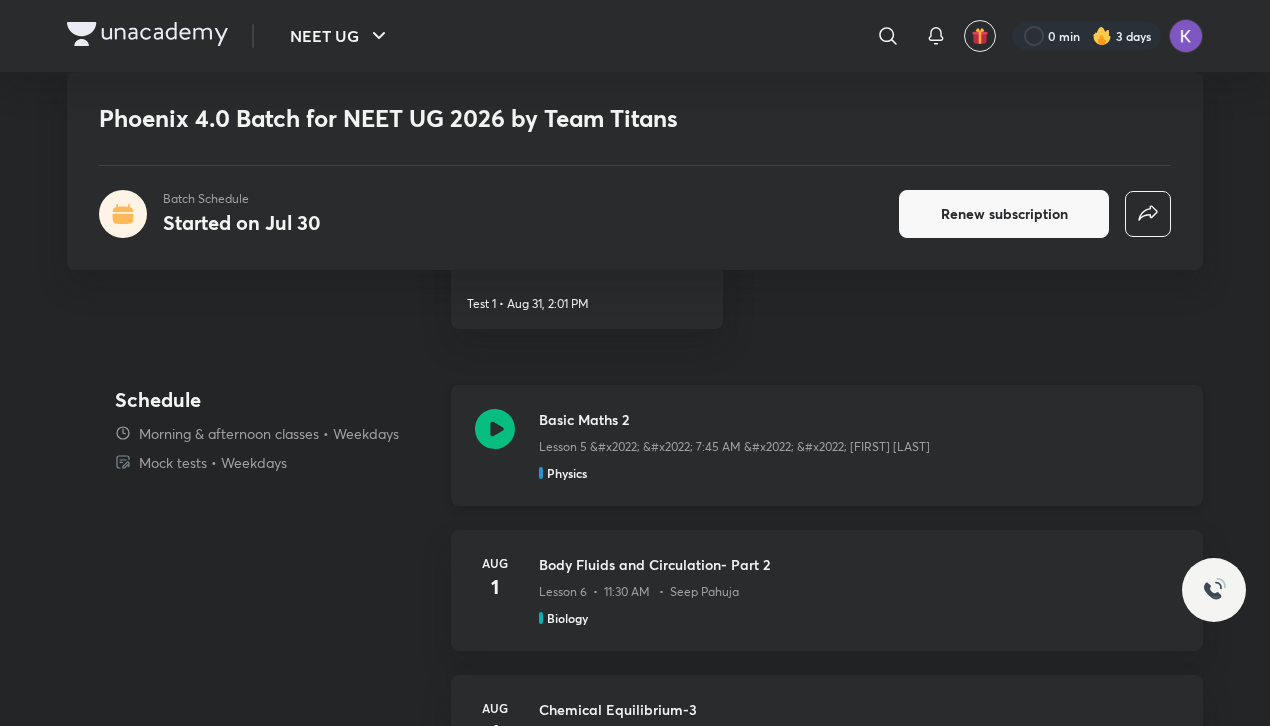click on "Lesson 5  •  7:45 AM   •  Anupam Upadhayay" at bounding box center (859, 443) 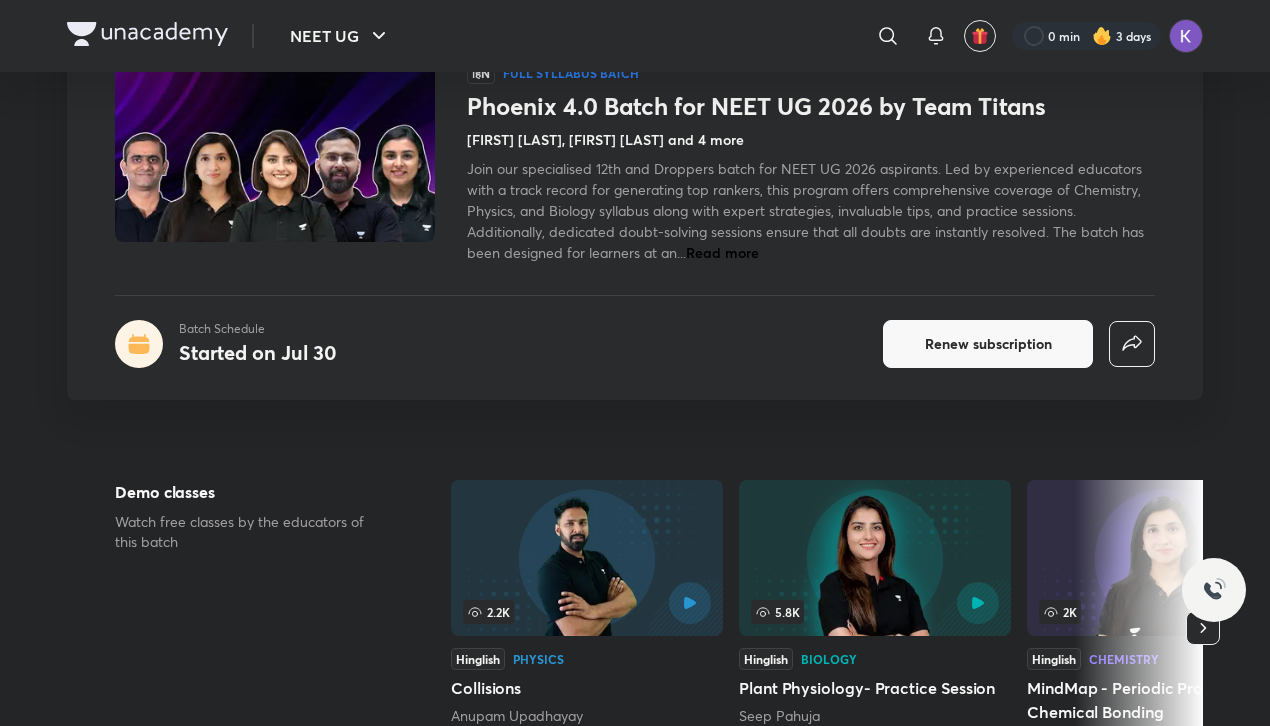 scroll, scrollTop: 0, scrollLeft: 0, axis: both 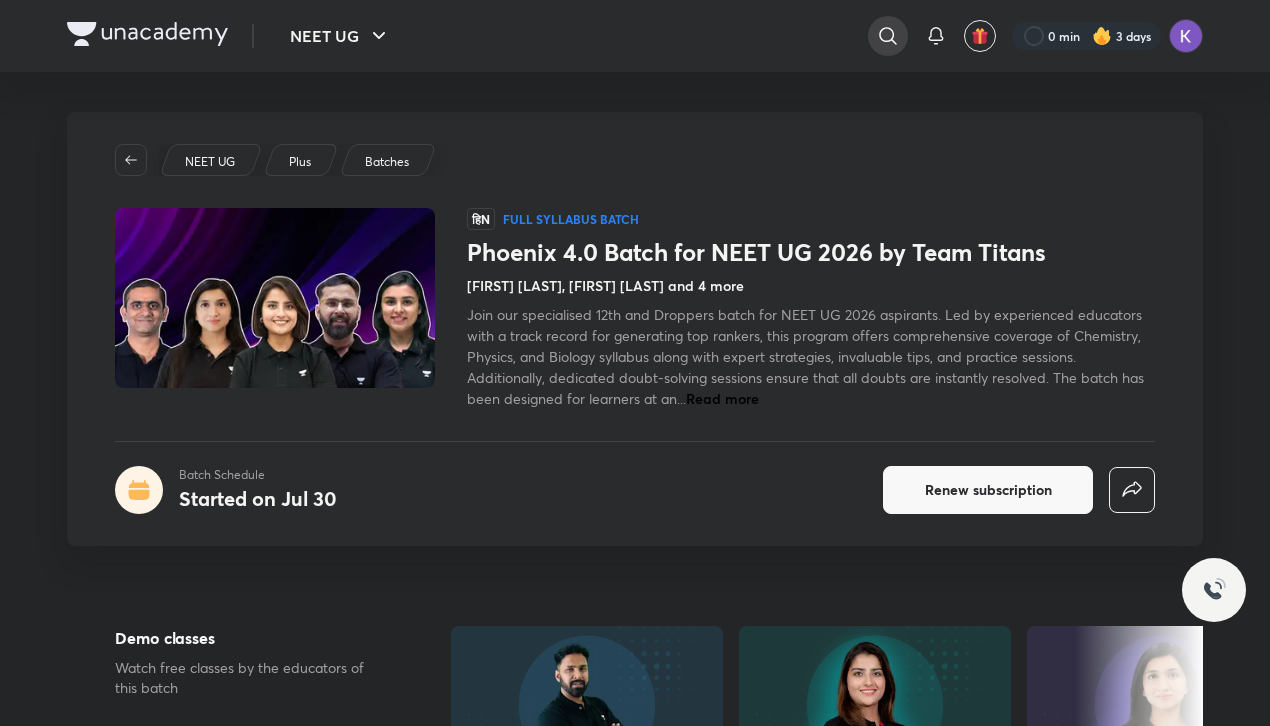click 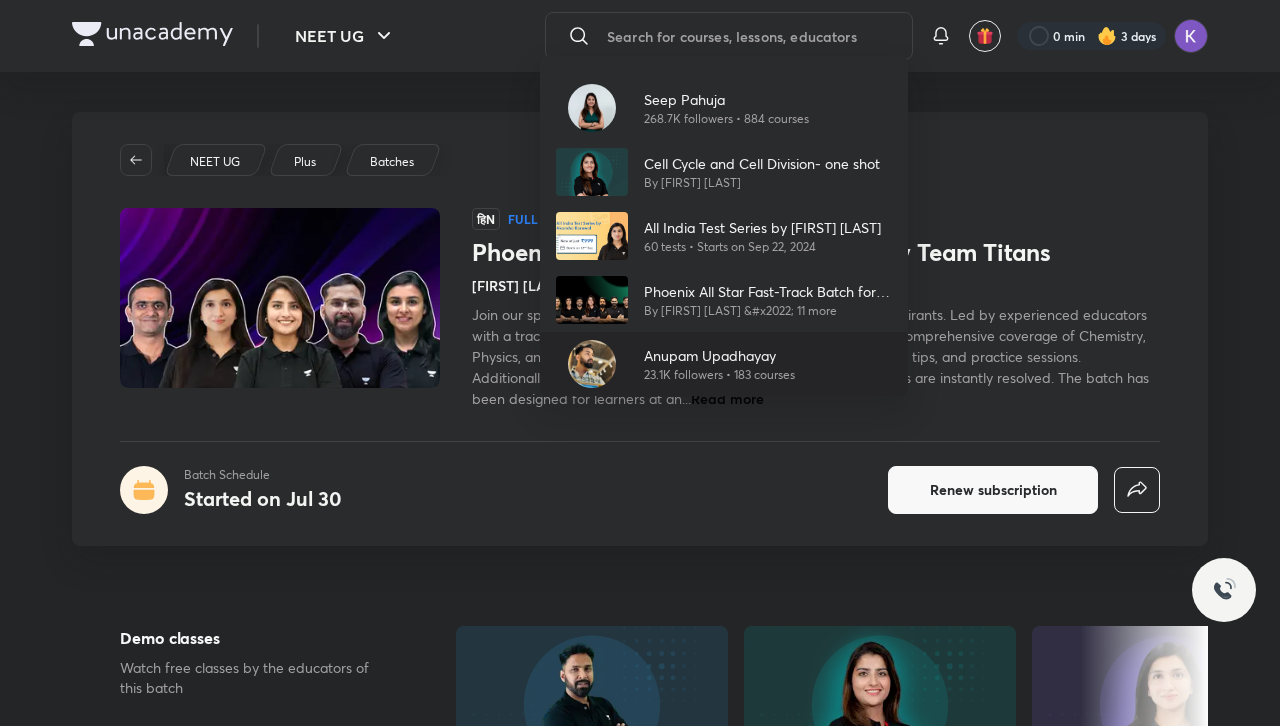 click on "Anupam Upadhayay 23.1K followers • 183 courses" at bounding box center (711, 364) 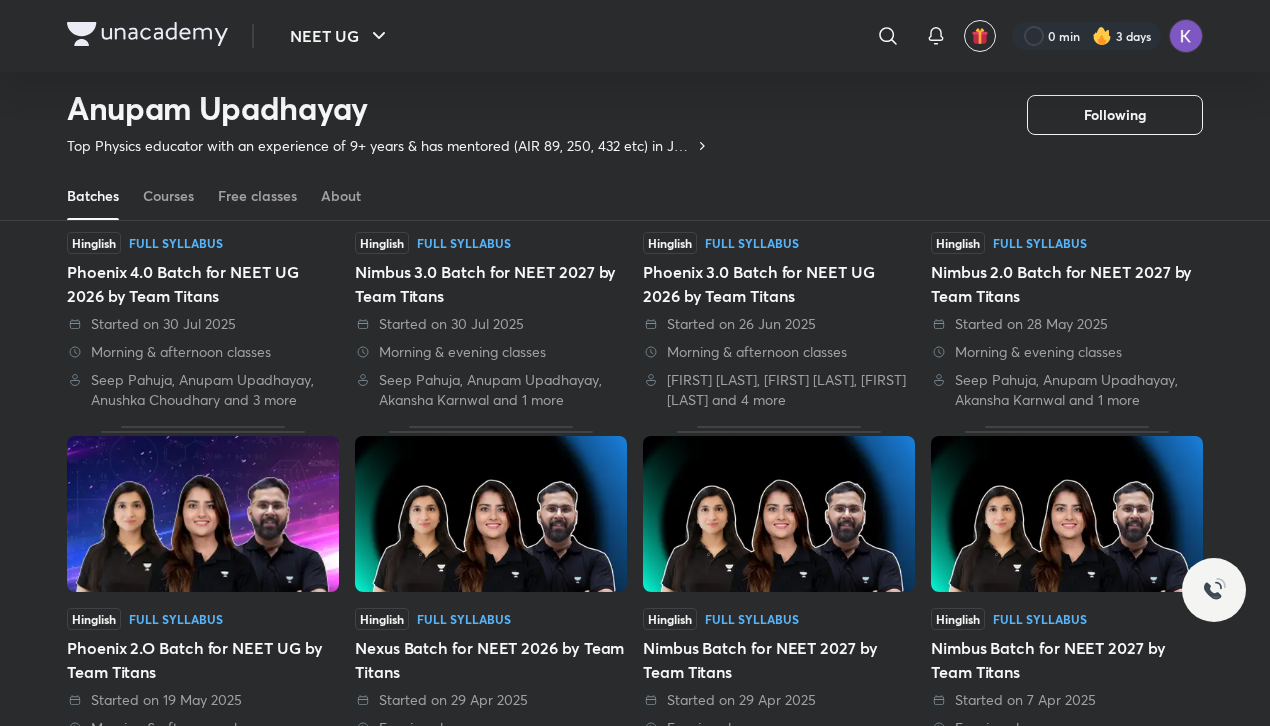 scroll, scrollTop: 285, scrollLeft: 0, axis: vertical 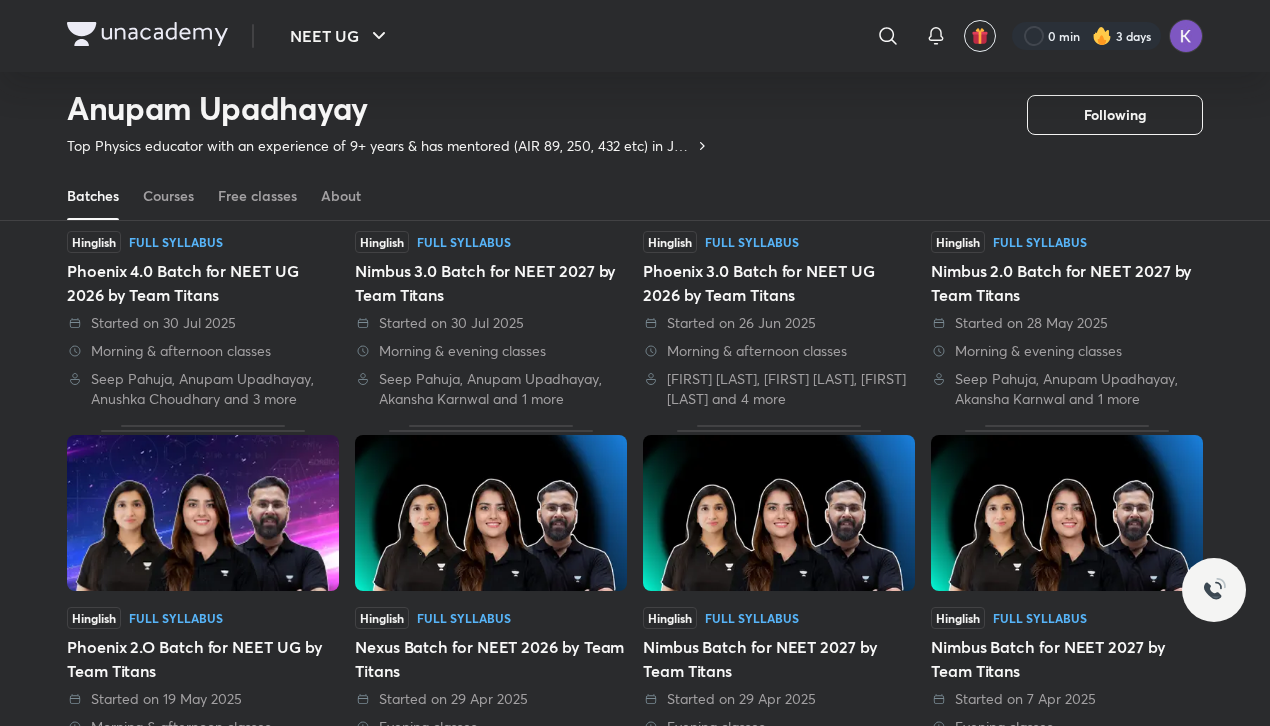 click at bounding box center [203, 513] 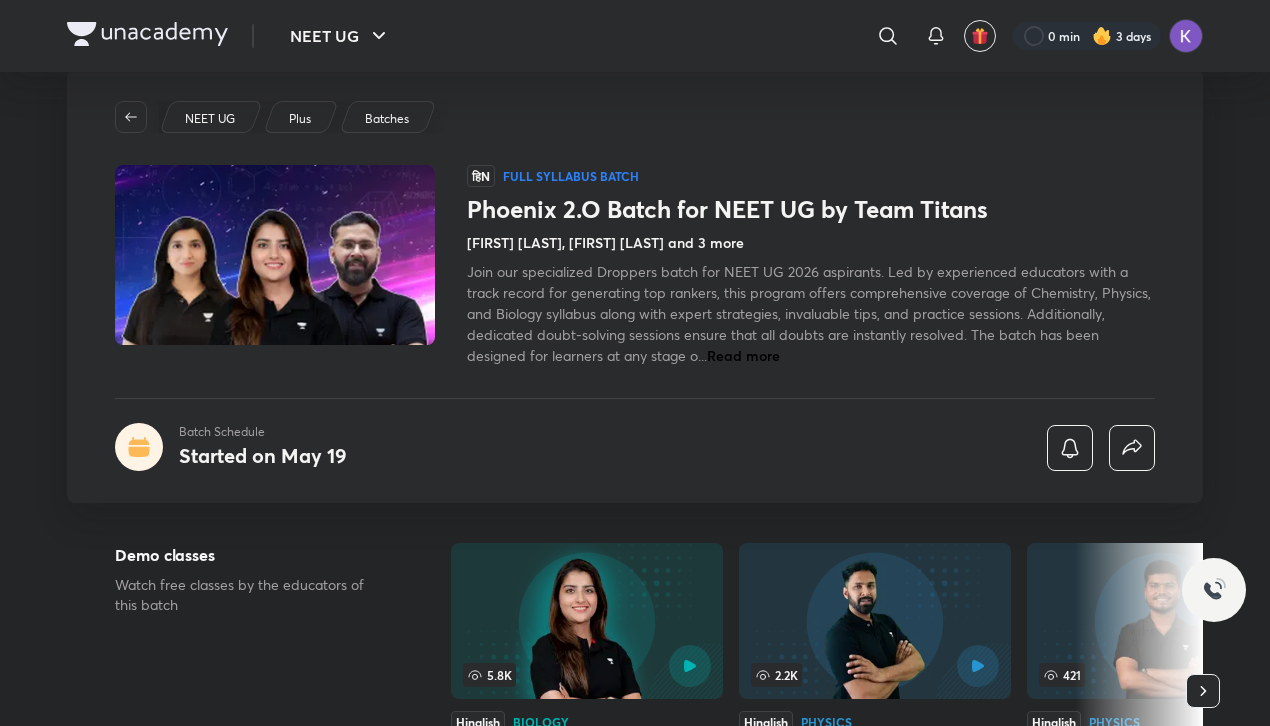 scroll, scrollTop: 0, scrollLeft: 0, axis: both 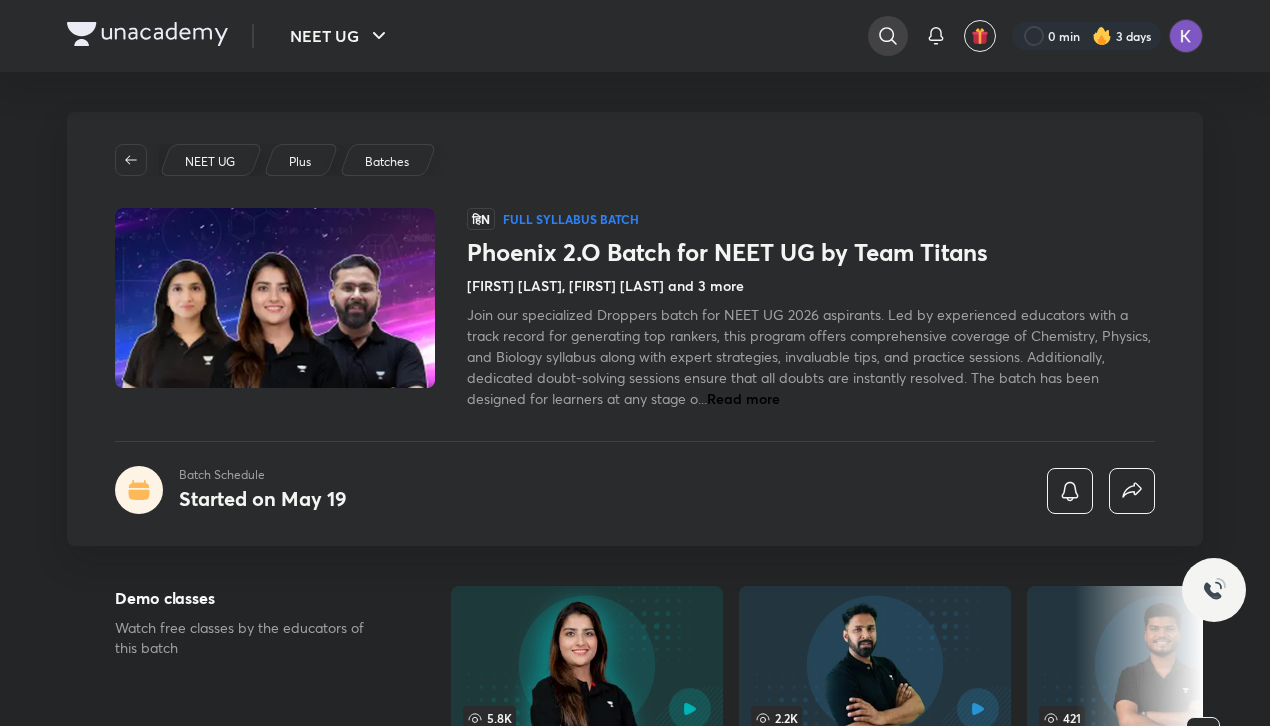 click 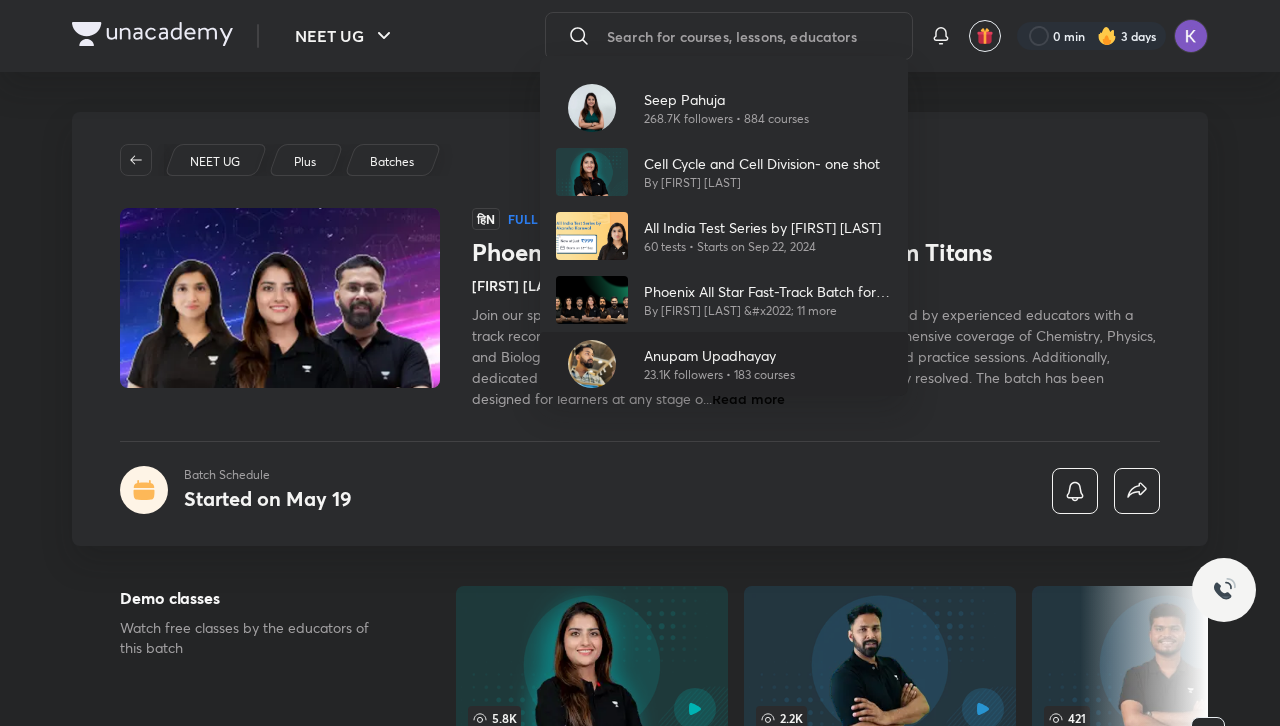 click at bounding box center [592, 364] 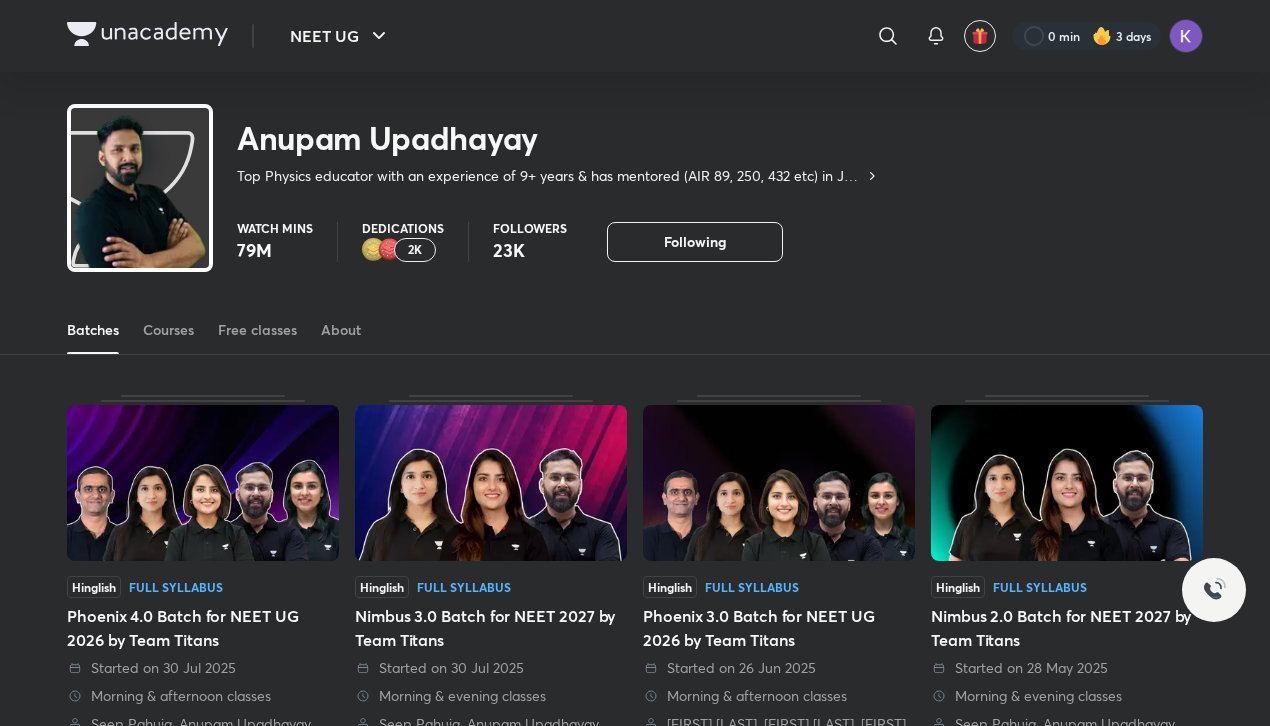 click at bounding box center [779, 483] 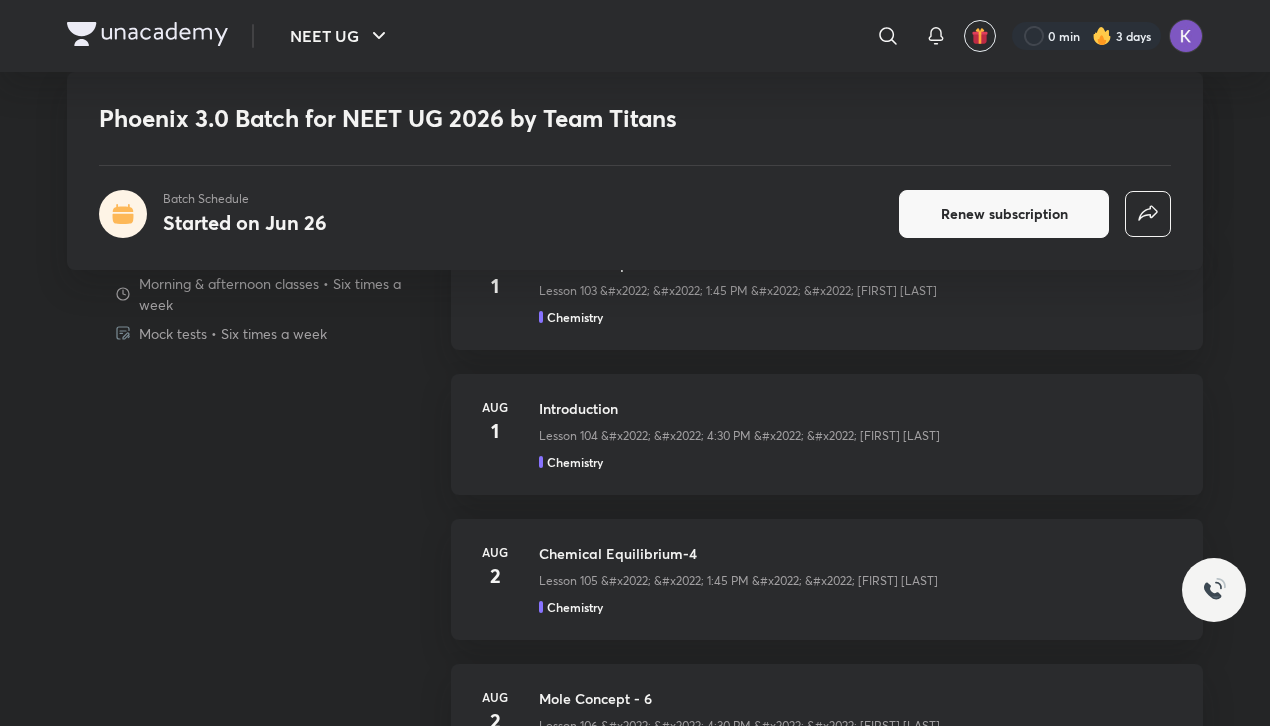 scroll, scrollTop: 1390, scrollLeft: 0, axis: vertical 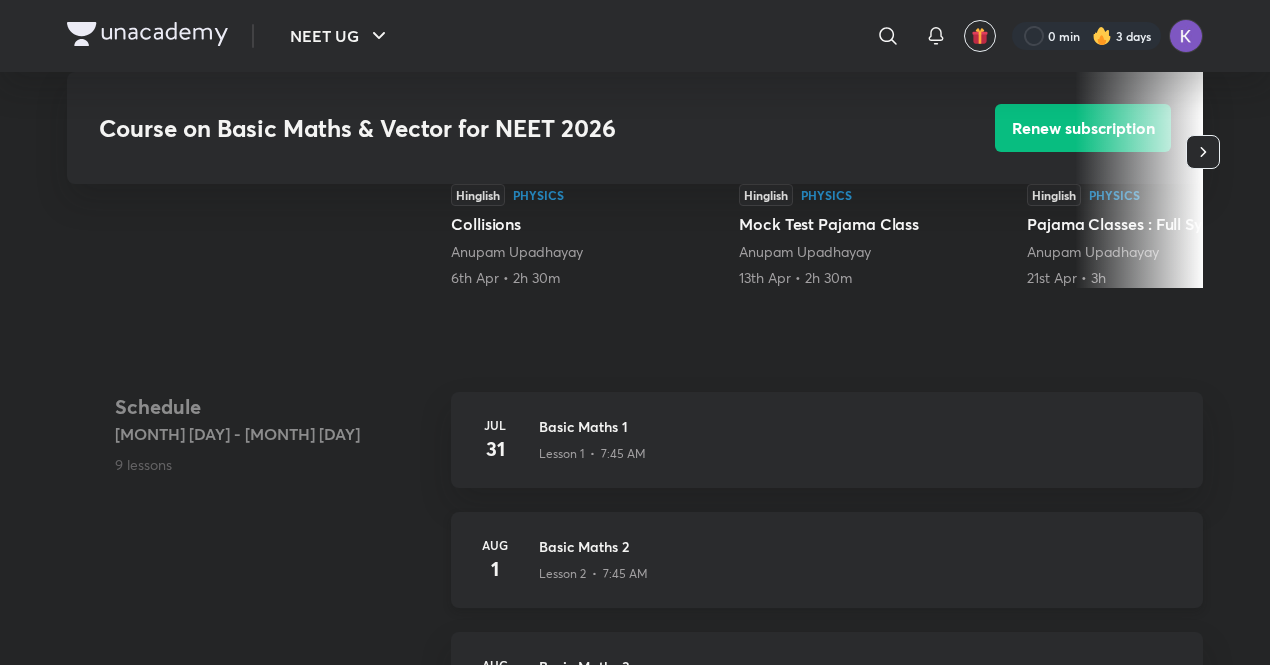 click on "Lesson 2  •  7:45 AM" at bounding box center [859, 570] 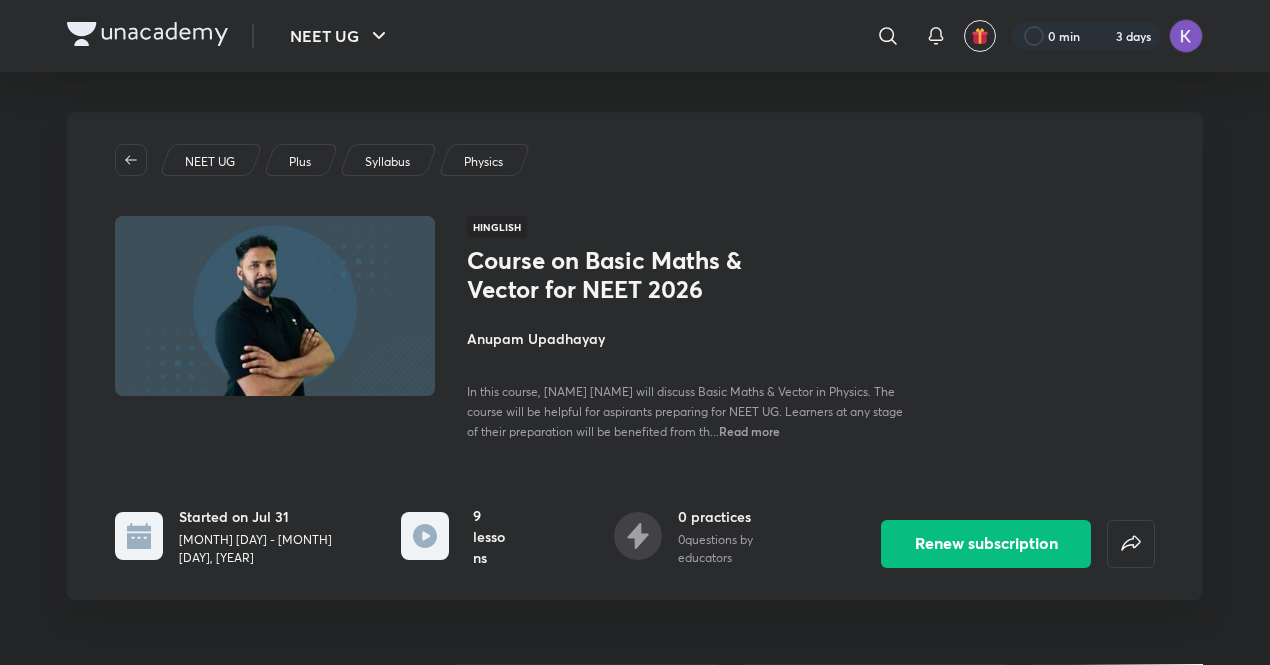scroll, scrollTop: 0, scrollLeft: 0, axis: both 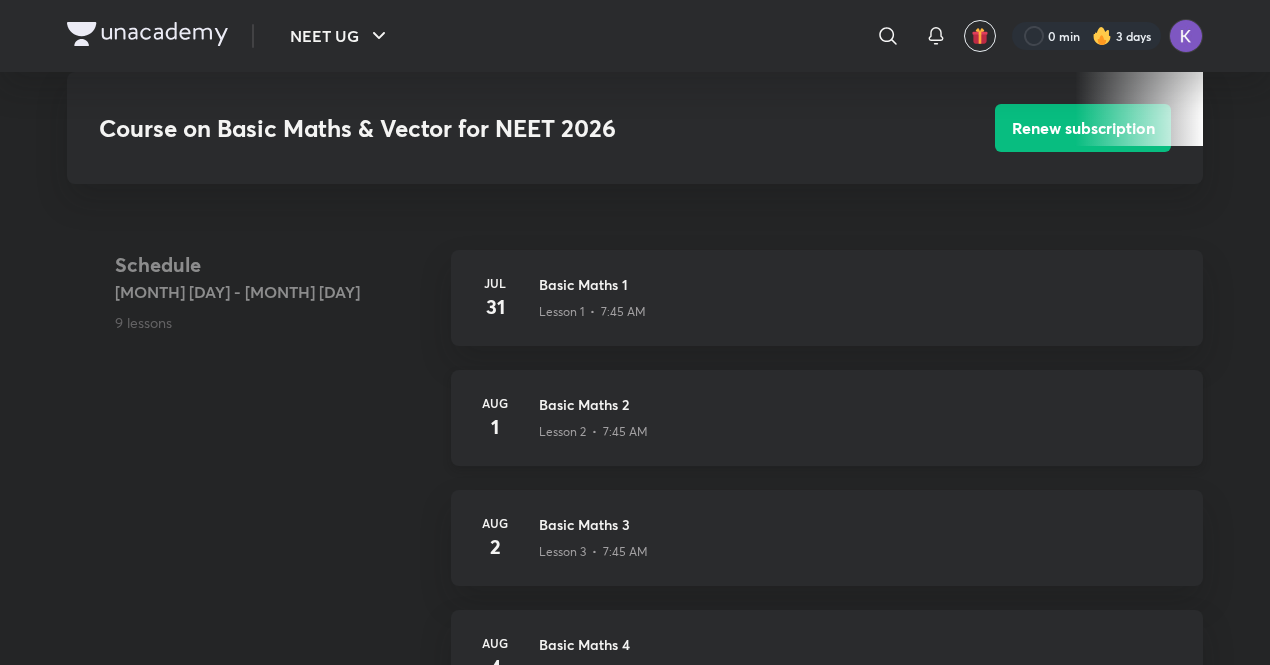 click on "Lesson 2  •  7:45 AM" at bounding box center [859, 428] 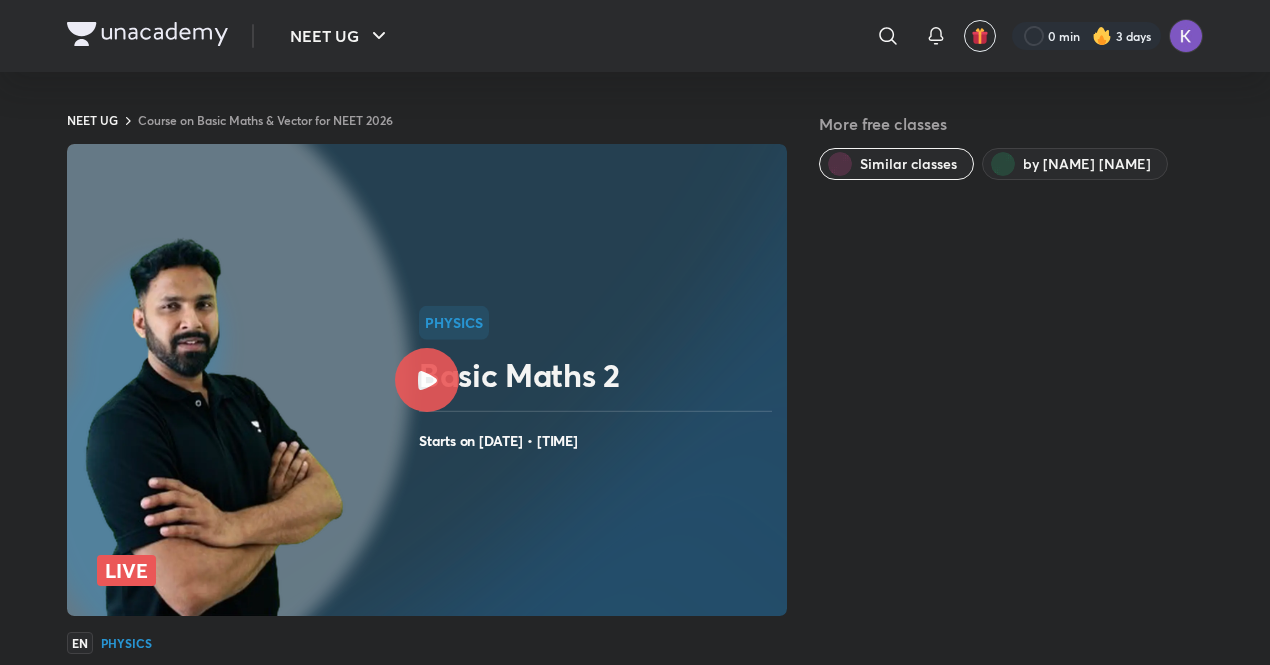 scroll, scrollTop: 0, scrollLeft: 0, axis: both 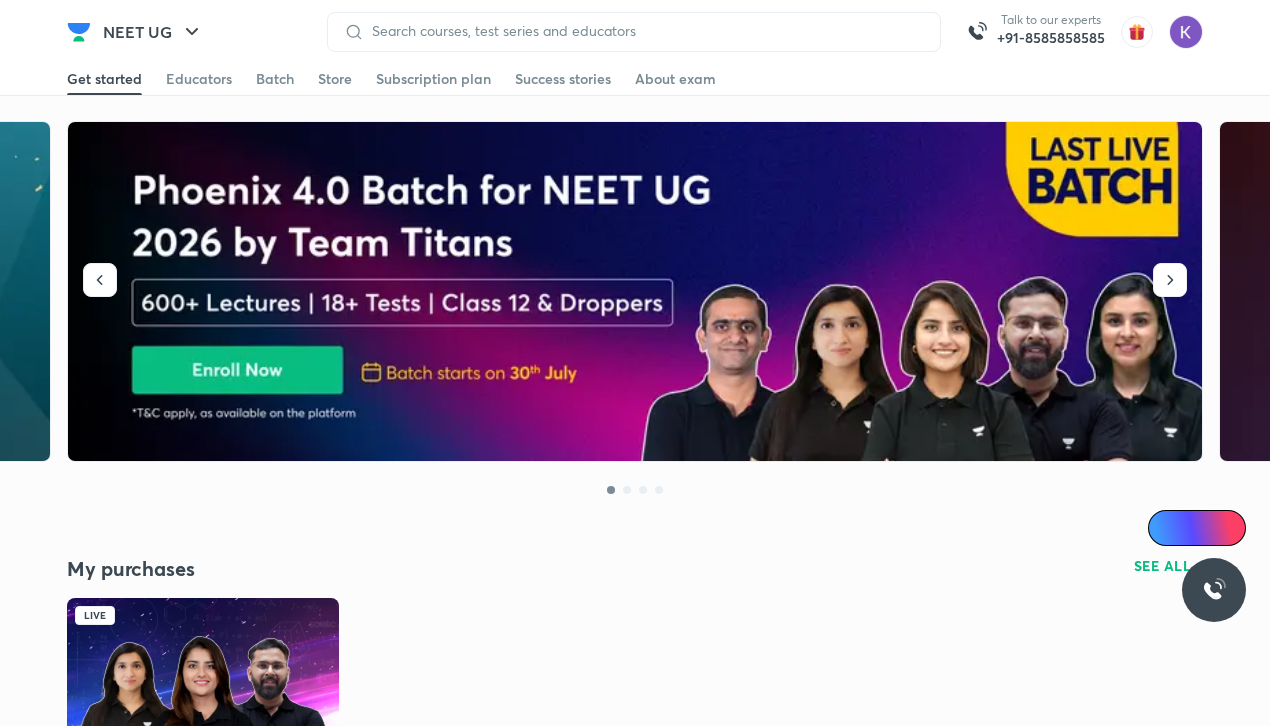 click at bounding box center [203, 674] 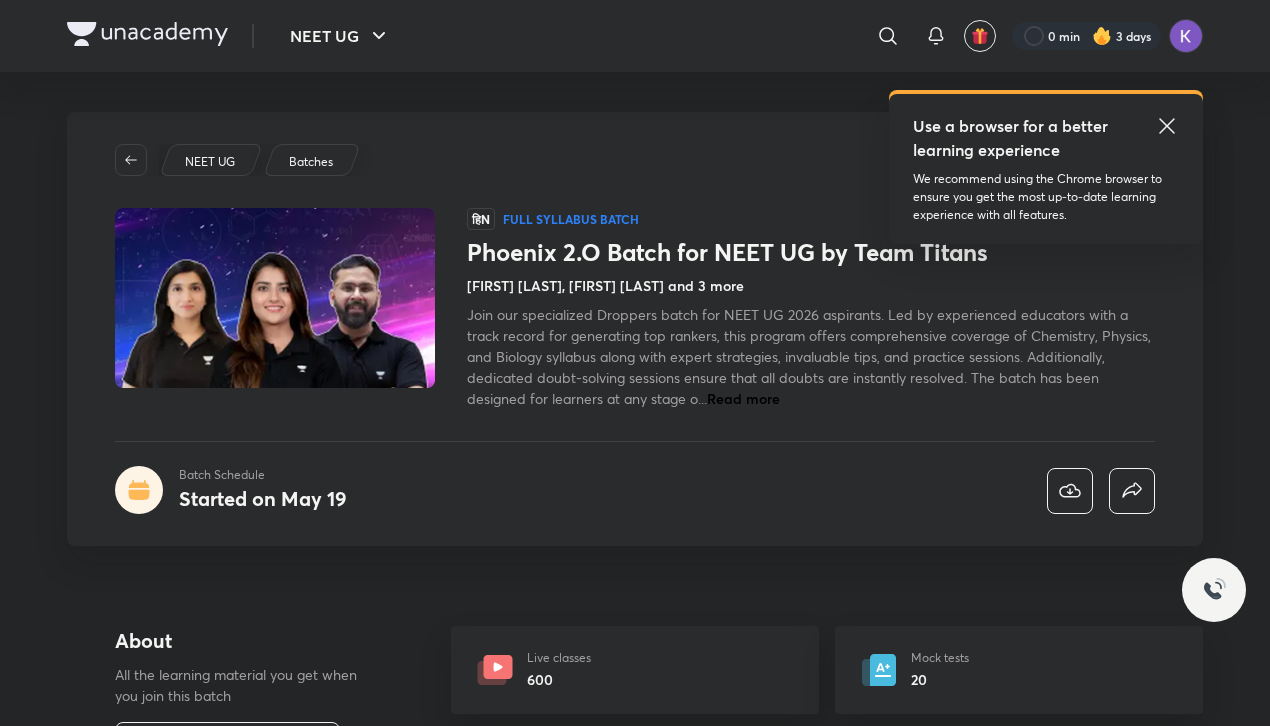 scroll, scrollTop: 0, scrollLeft: 0, axis: both 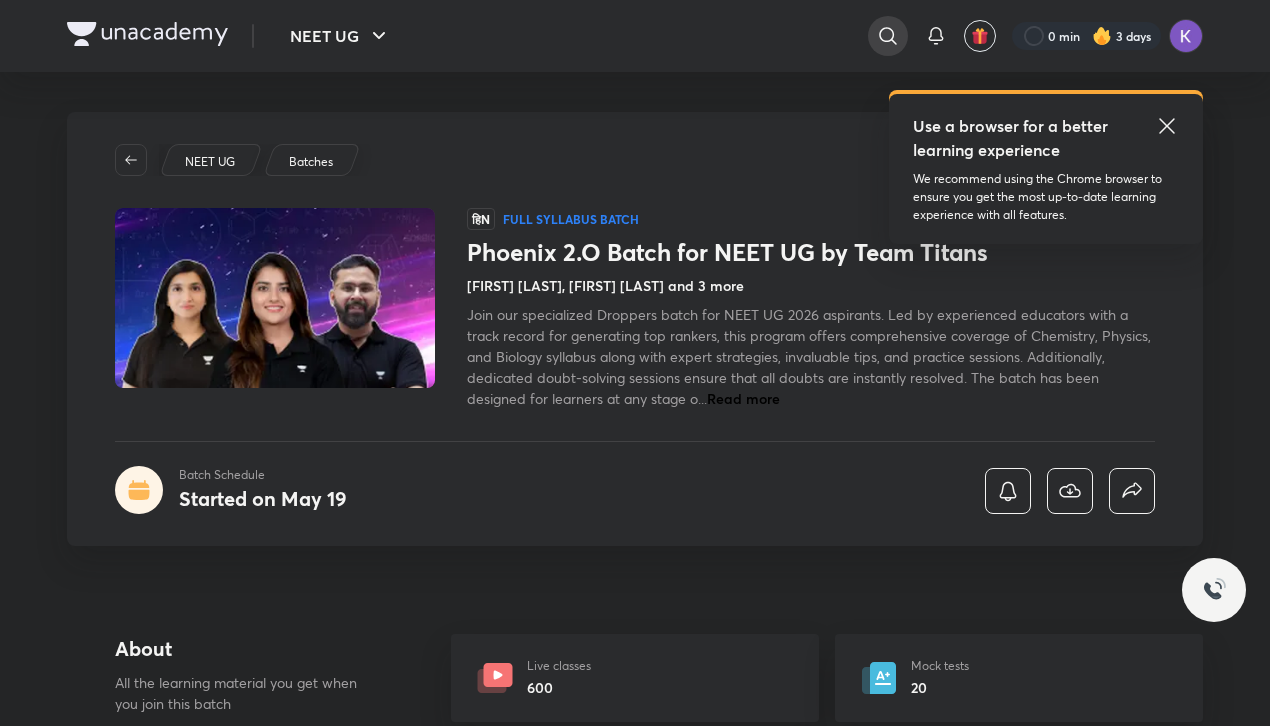 click 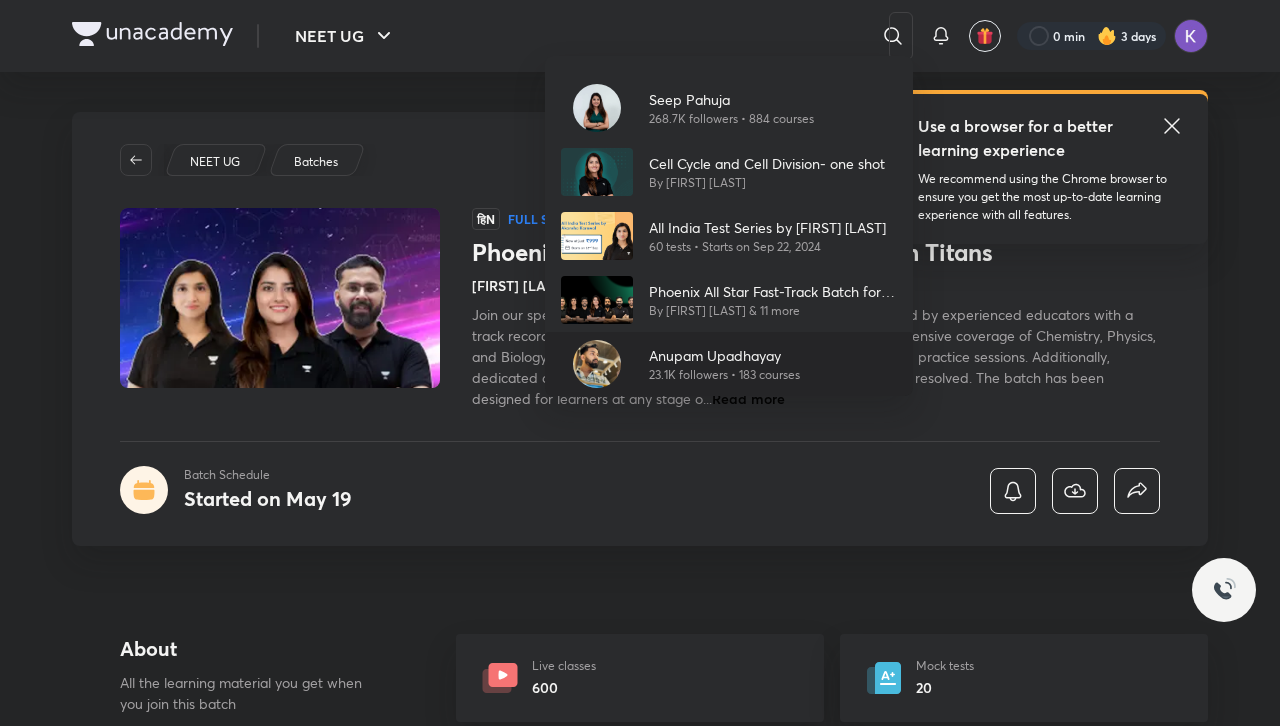 click on "23.1K followers • 183 courses" at bounding box center (724, 375) 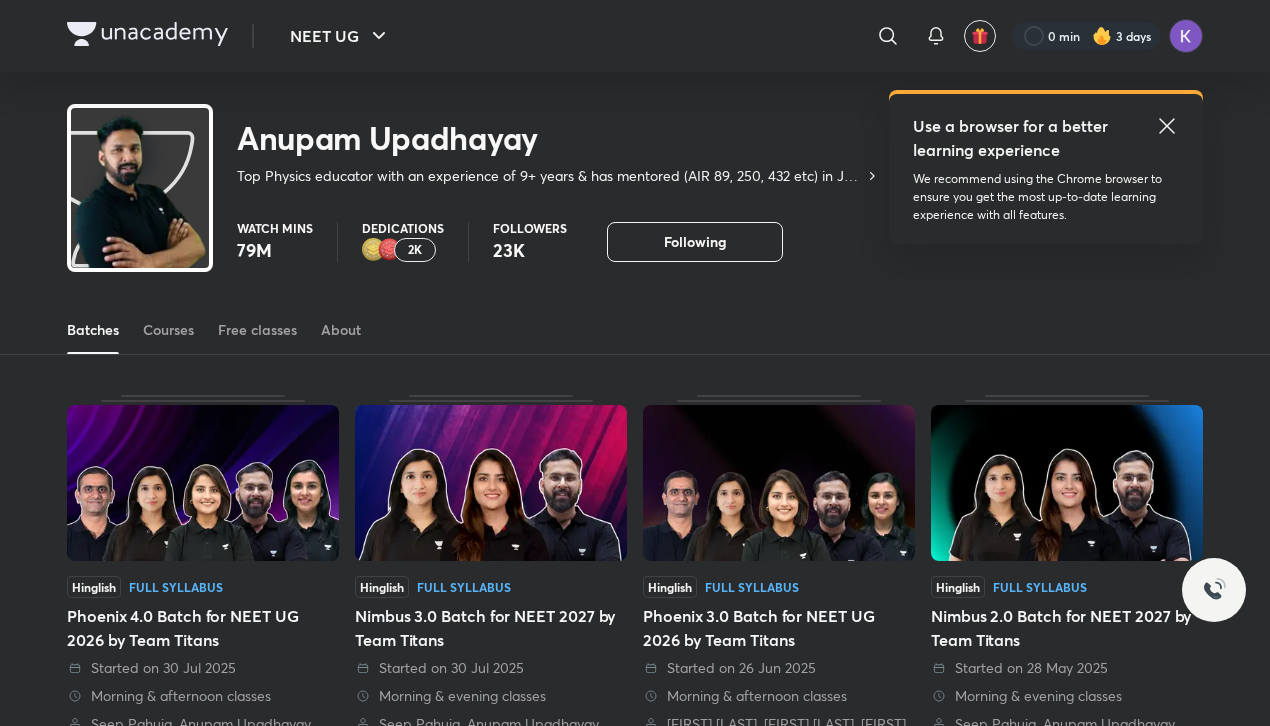 click at bounding box center (203, 483) 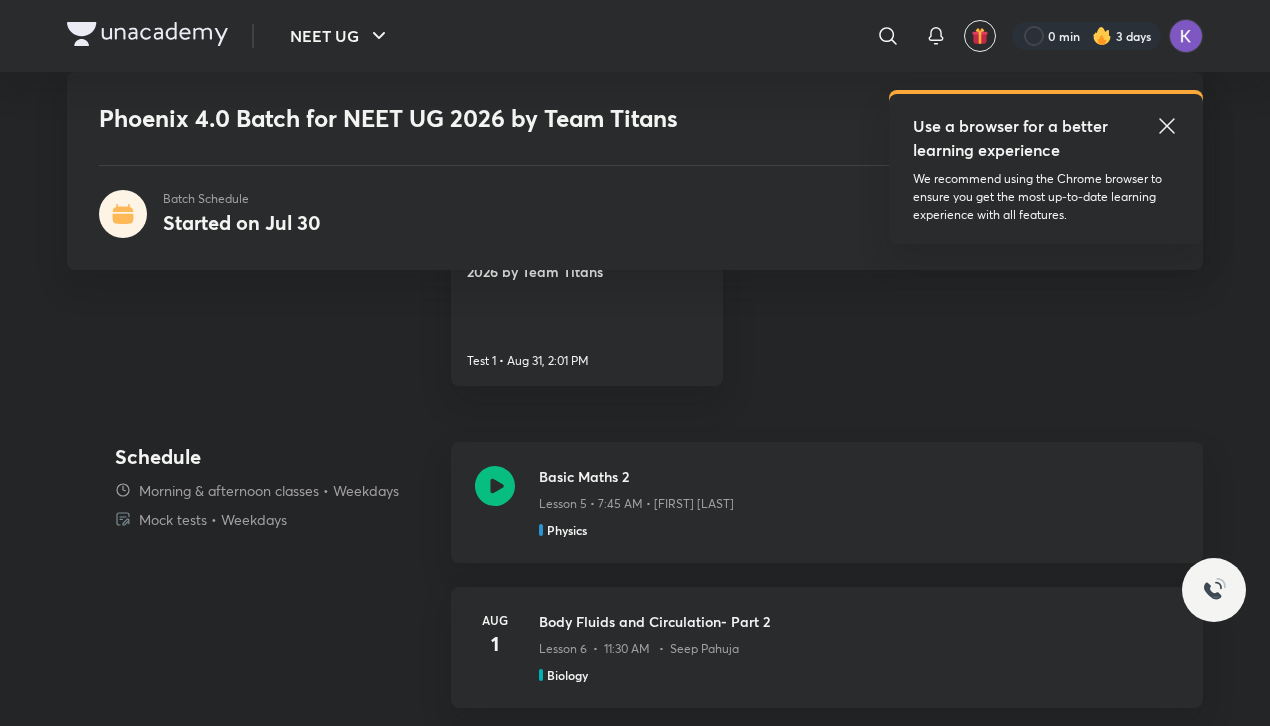 scroll, scrollTop: 1036, scrollLeft: 0, axis: vertical 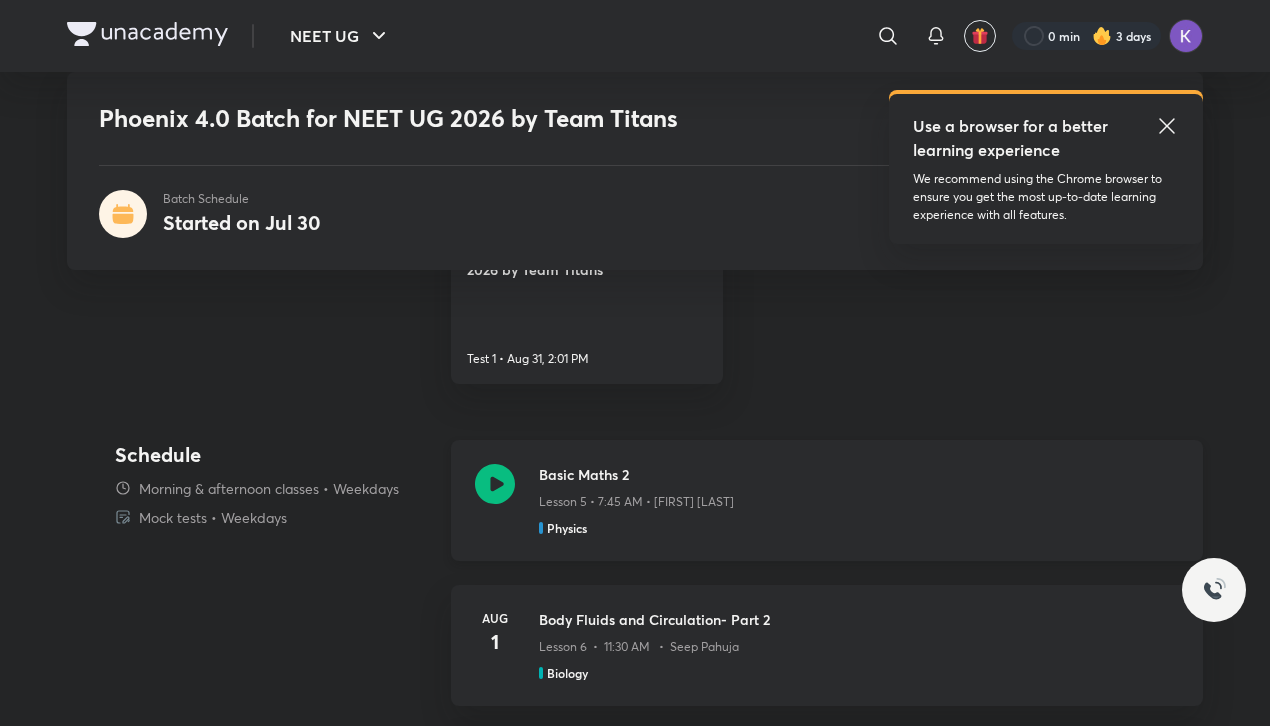 click 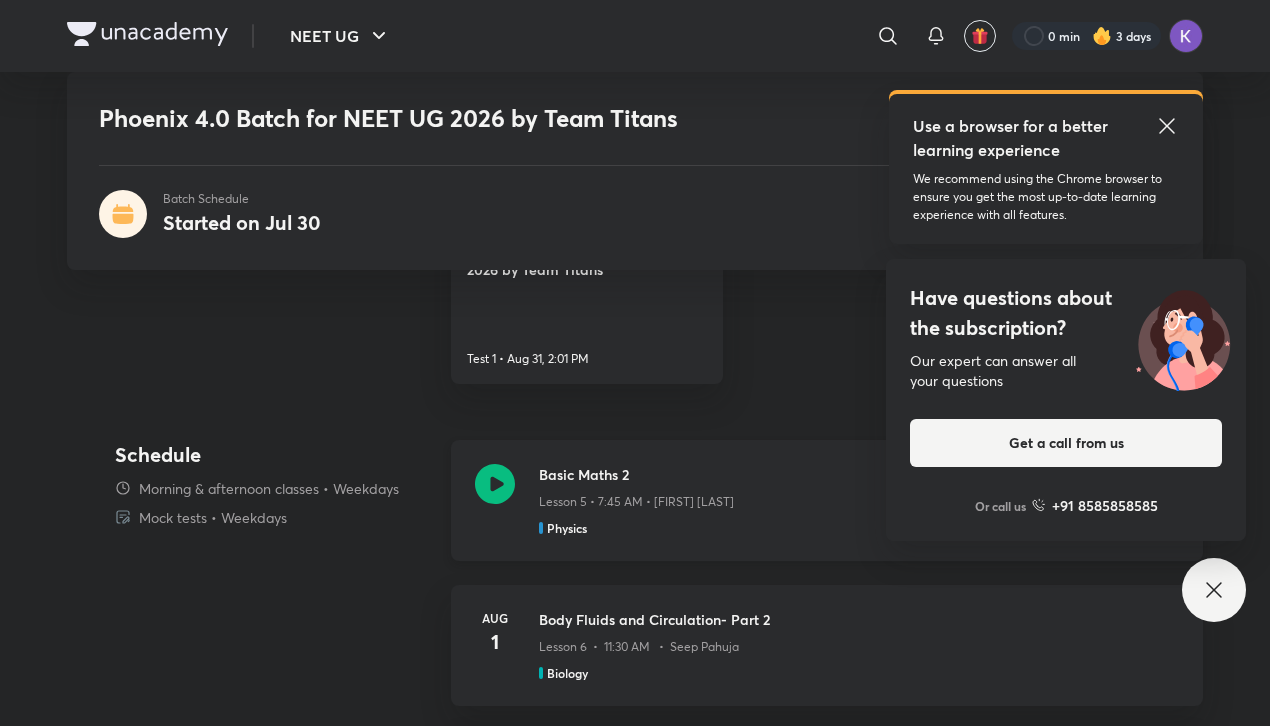 click on "Lesson 5  •  7:45 AM   •  Anupam Upadhayay" at bounding box center [636, 502] 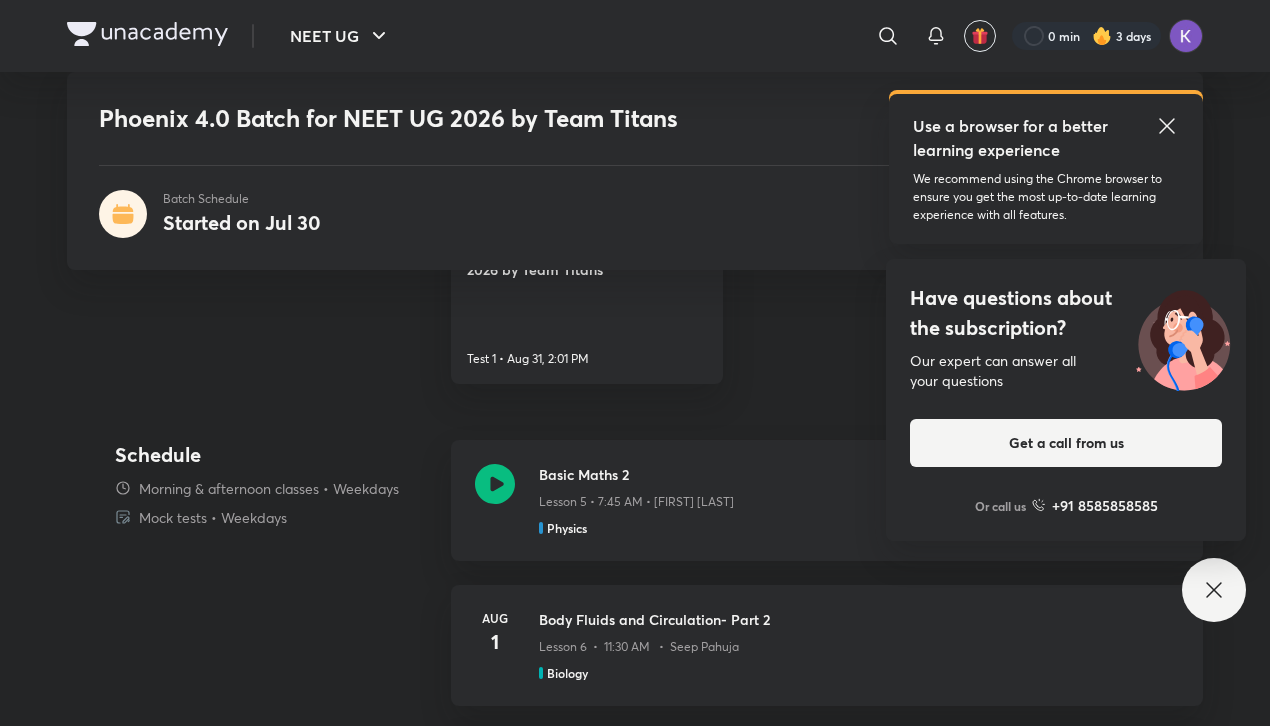 click on "+91 8585858585" at bounding box center (1105, 505) 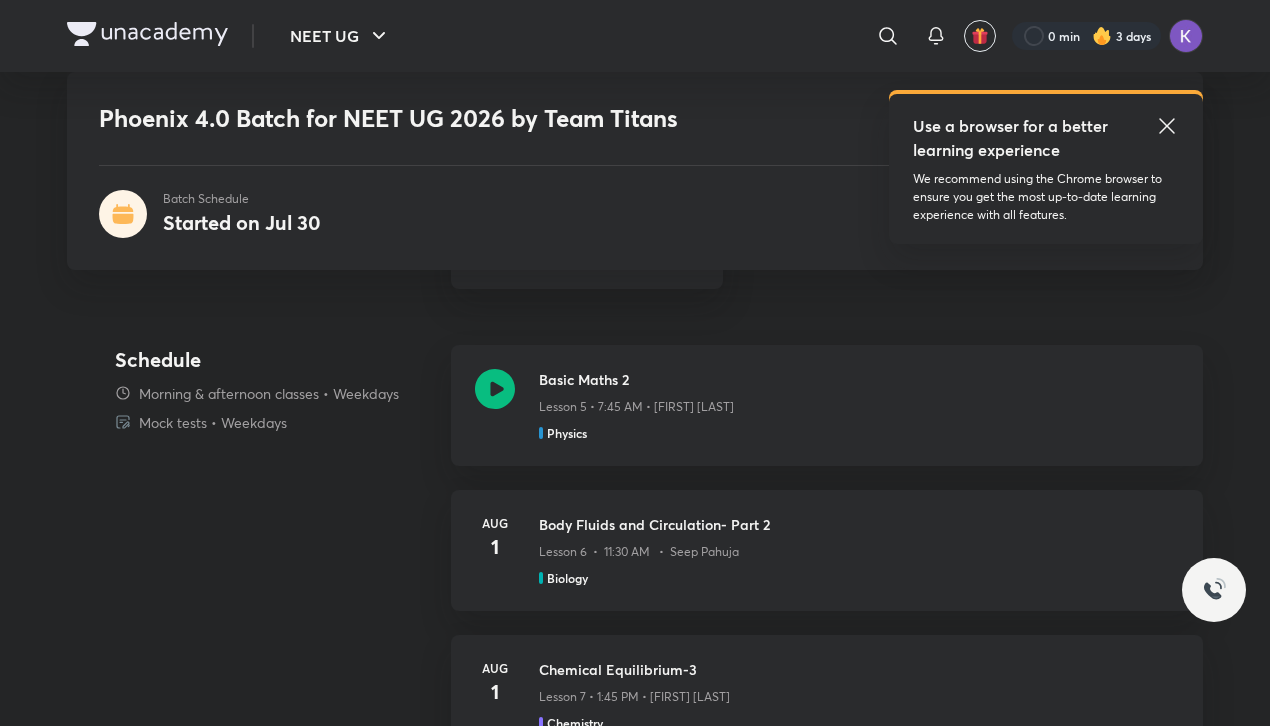 scroll, scrollTop: 1128, scrollLeft: 0, axis: vertical 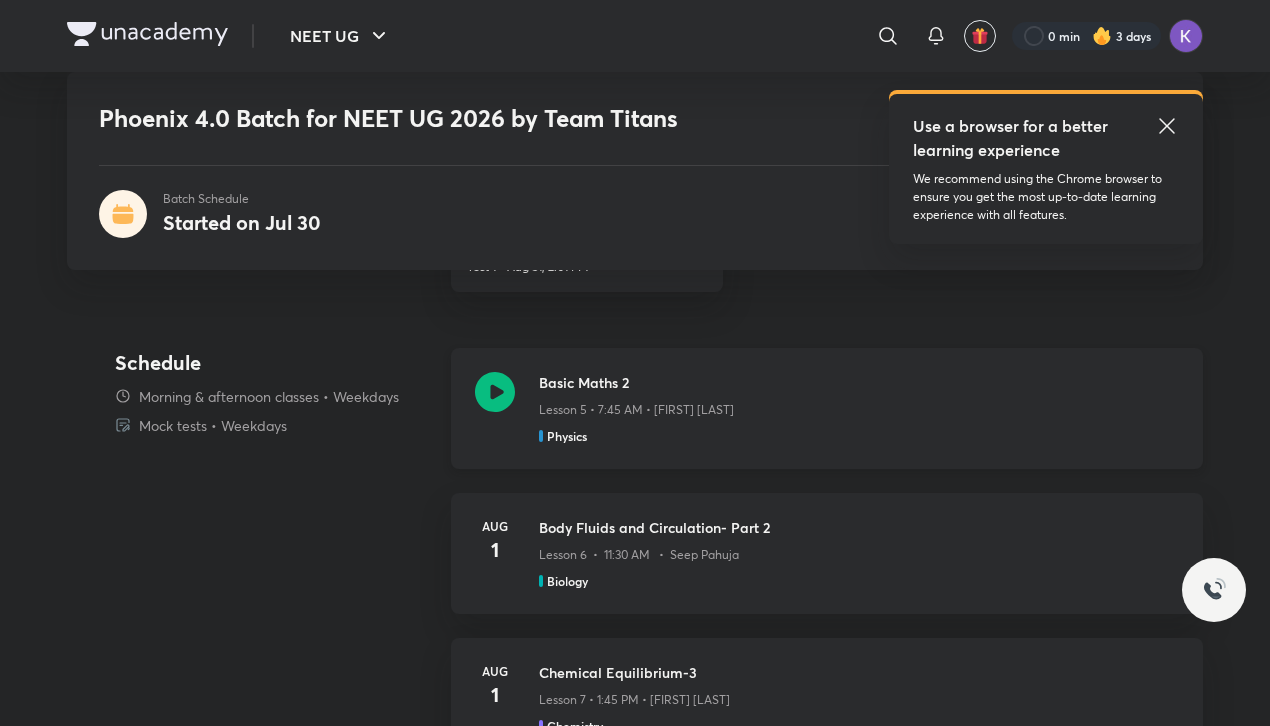 click on "Basic Maths 2 Lesson 5  •  7:45 AM   •  Anupam Upadhayay Physics" at bounding box center (859, 408) 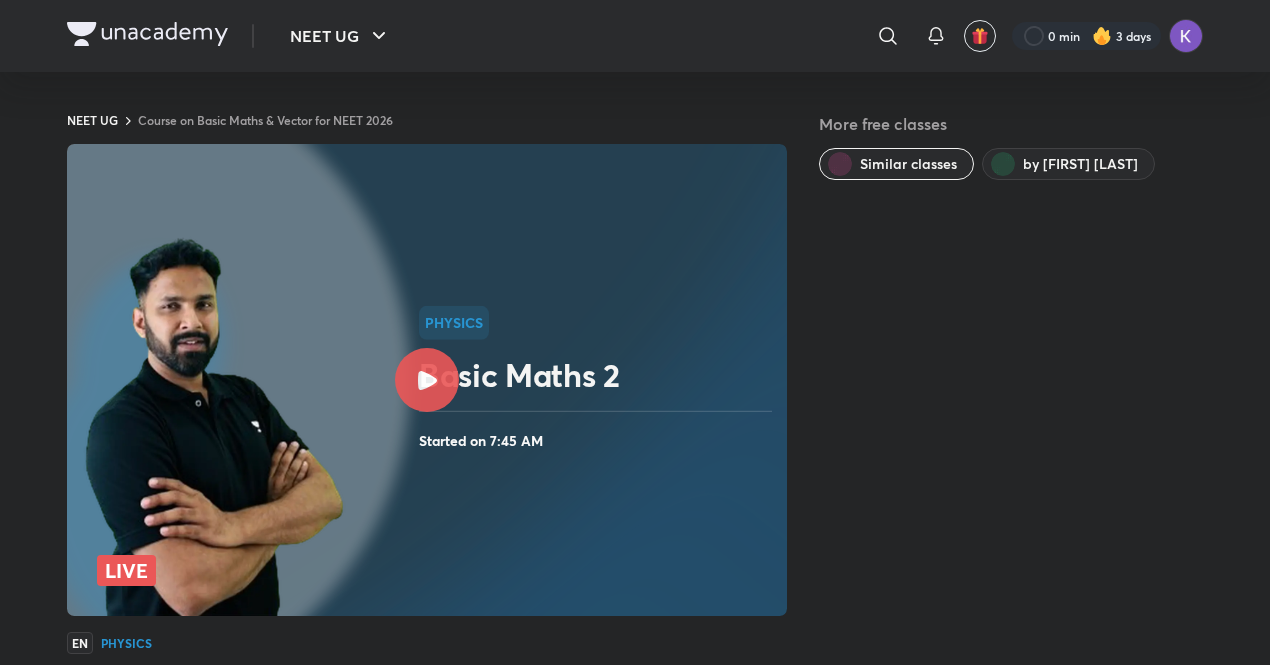scroll, scrollTop: 0, scrollLeft: 0, axis: both 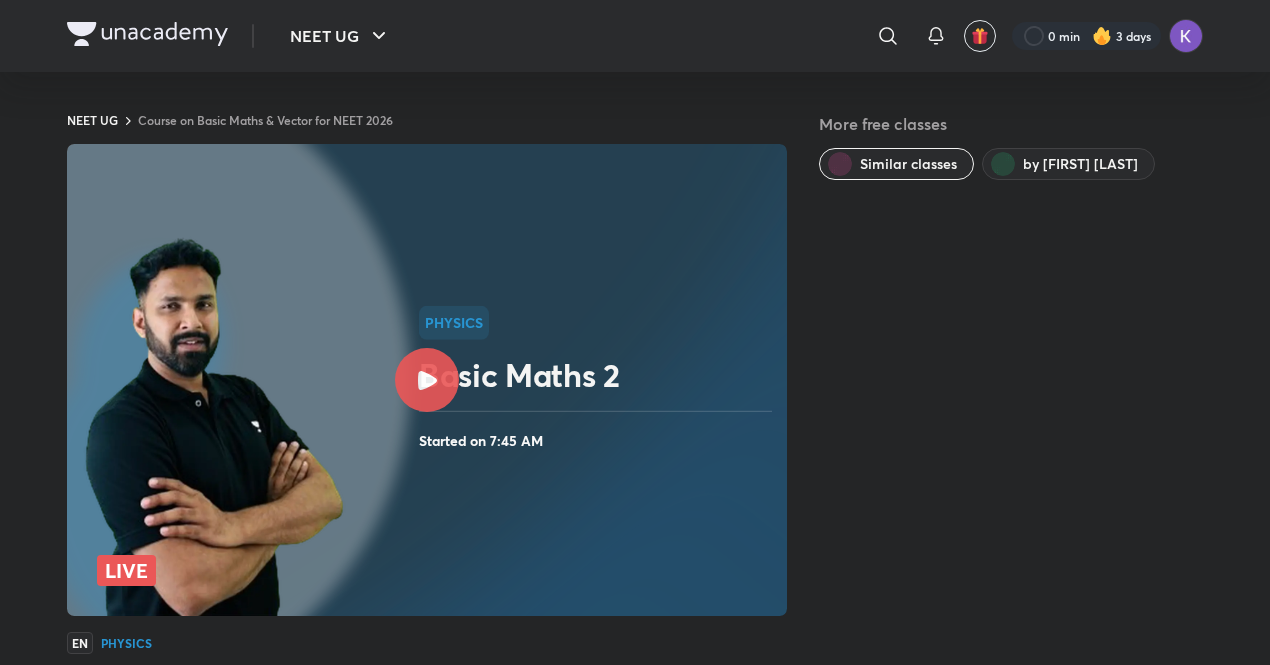 click at bounding box center (427, 380) 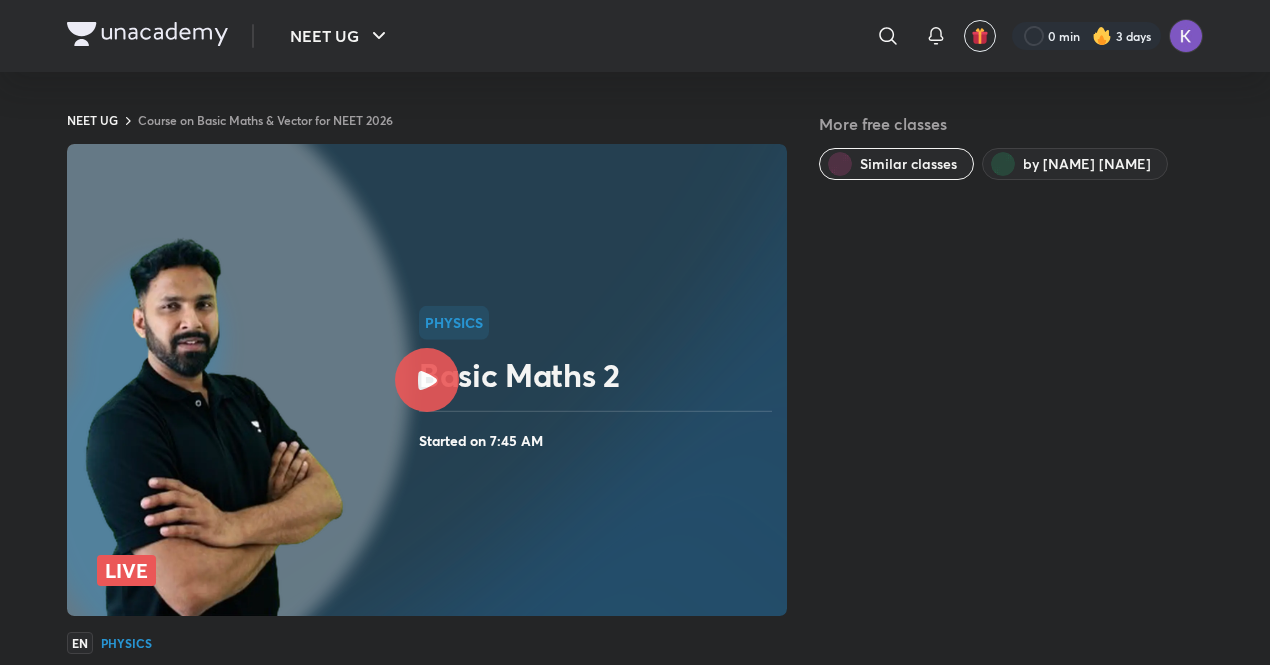 scroll, scrollTop: 0, scrollLeft: 0, axis: both 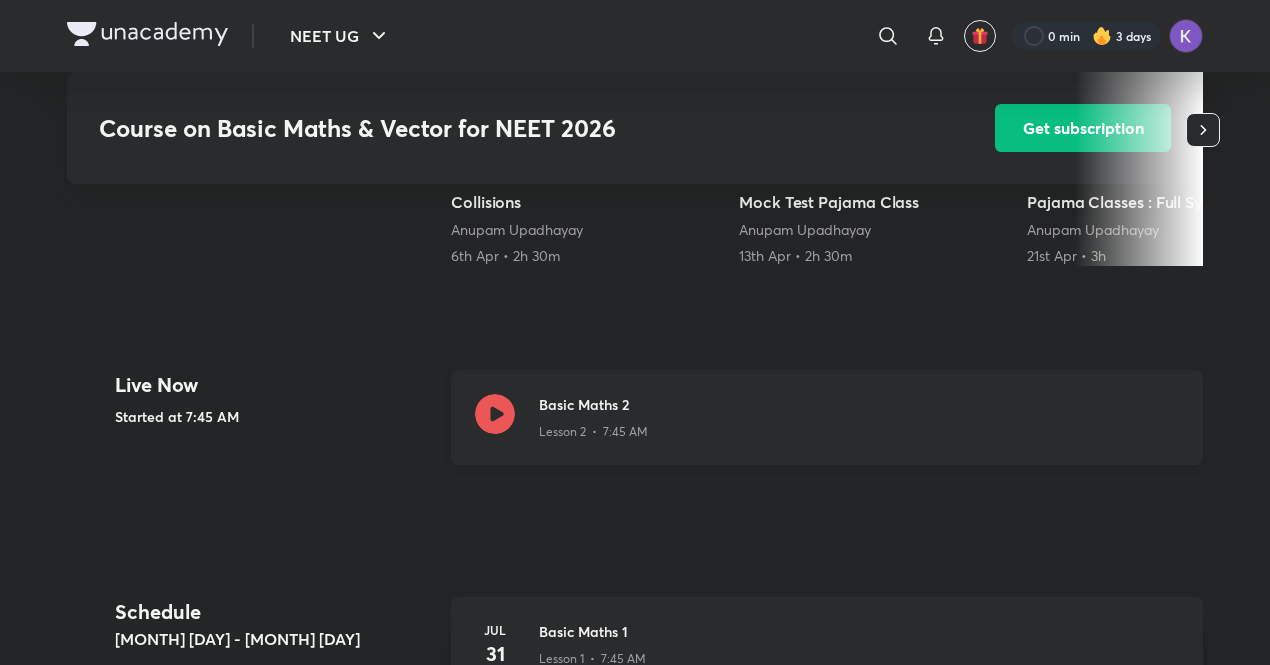 click 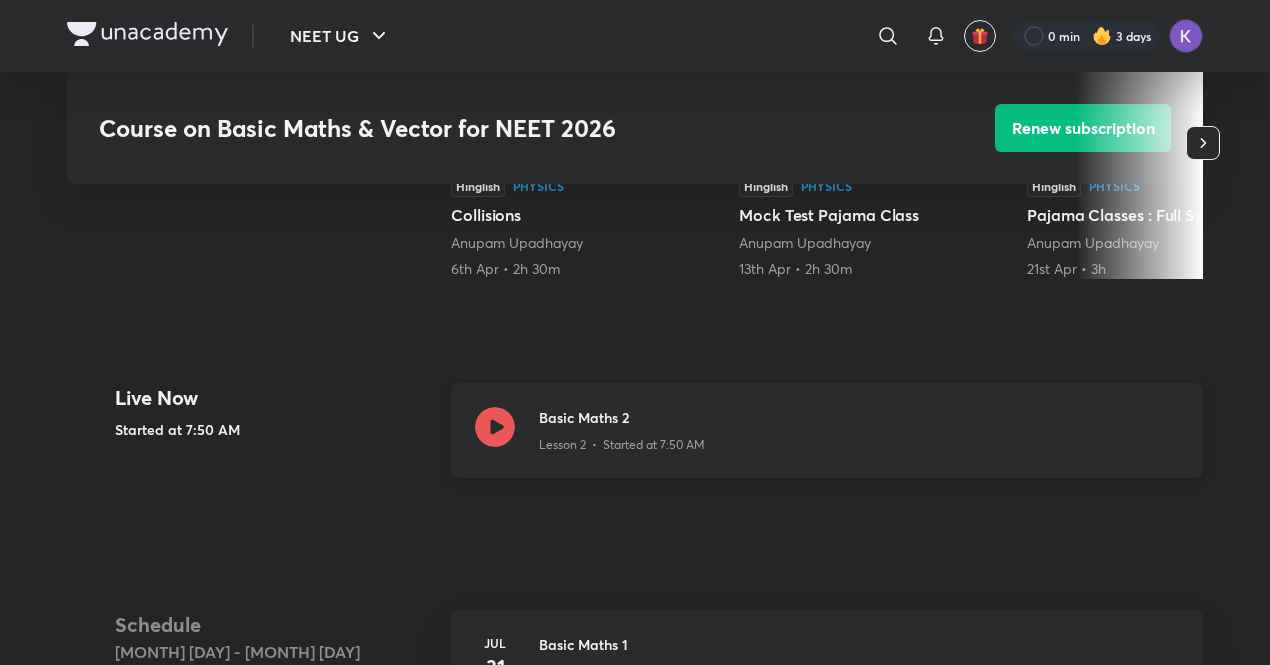 click 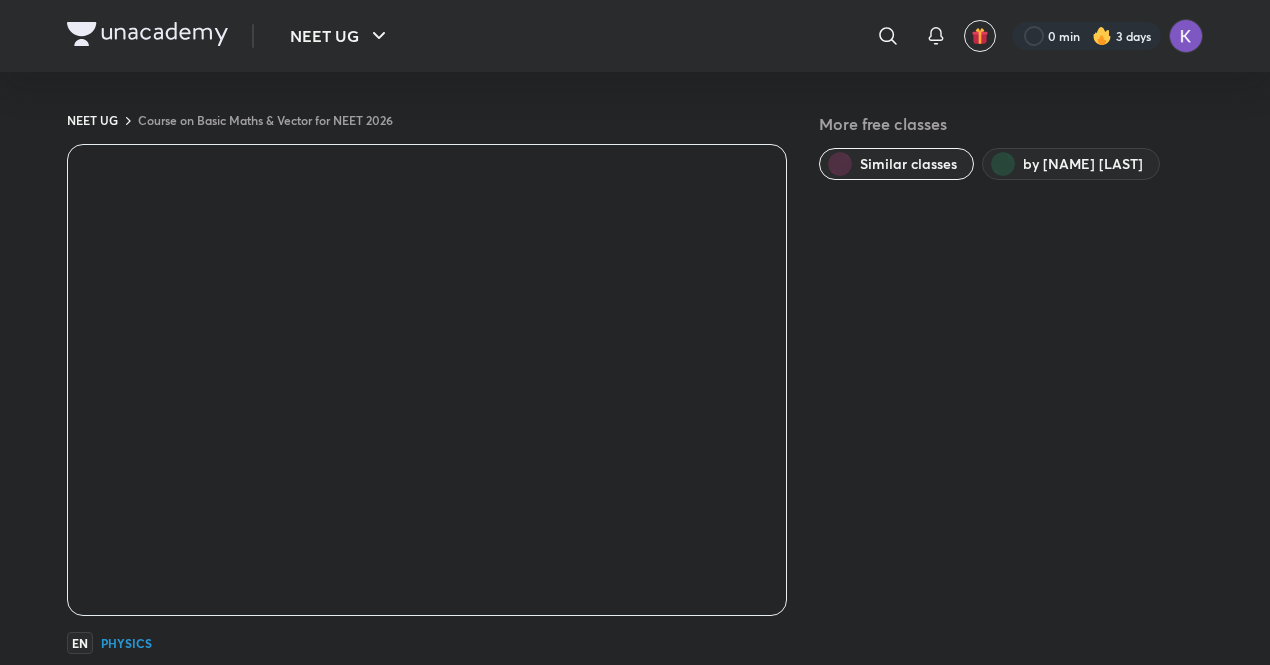 scroll, scrollTop: 0, scrollLeft: 0, axis: both 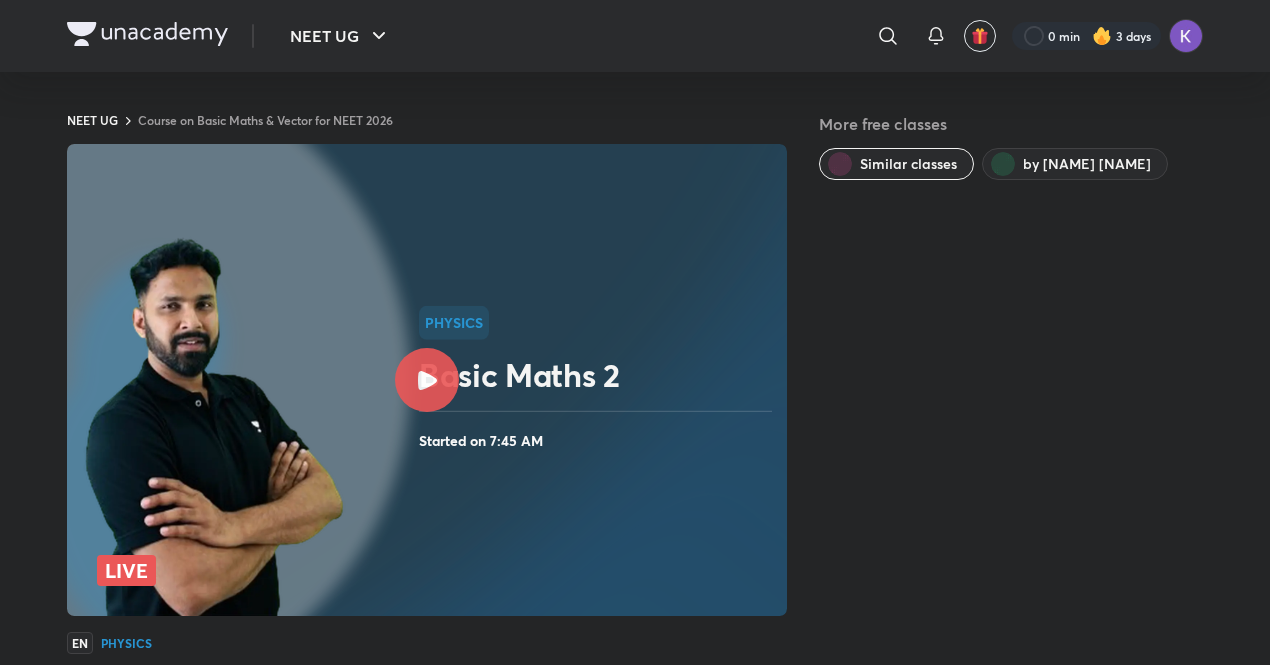 click 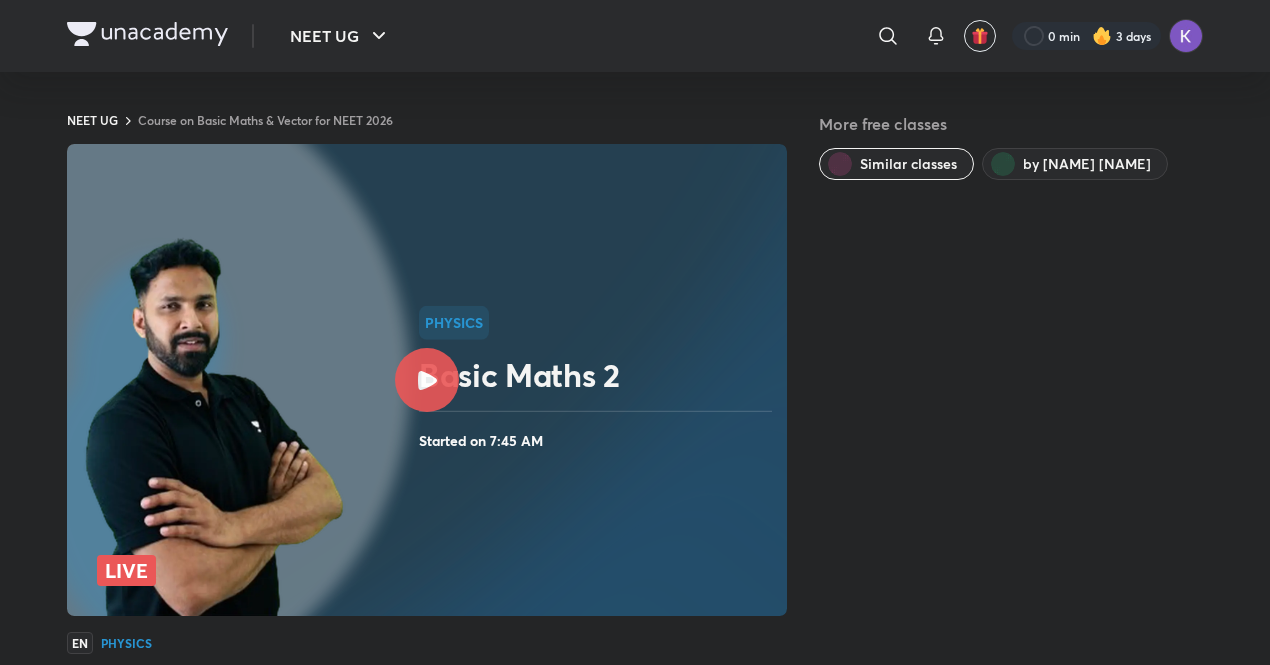 scroll, scrollTop: 0, scrollLeft: 0, axis: both 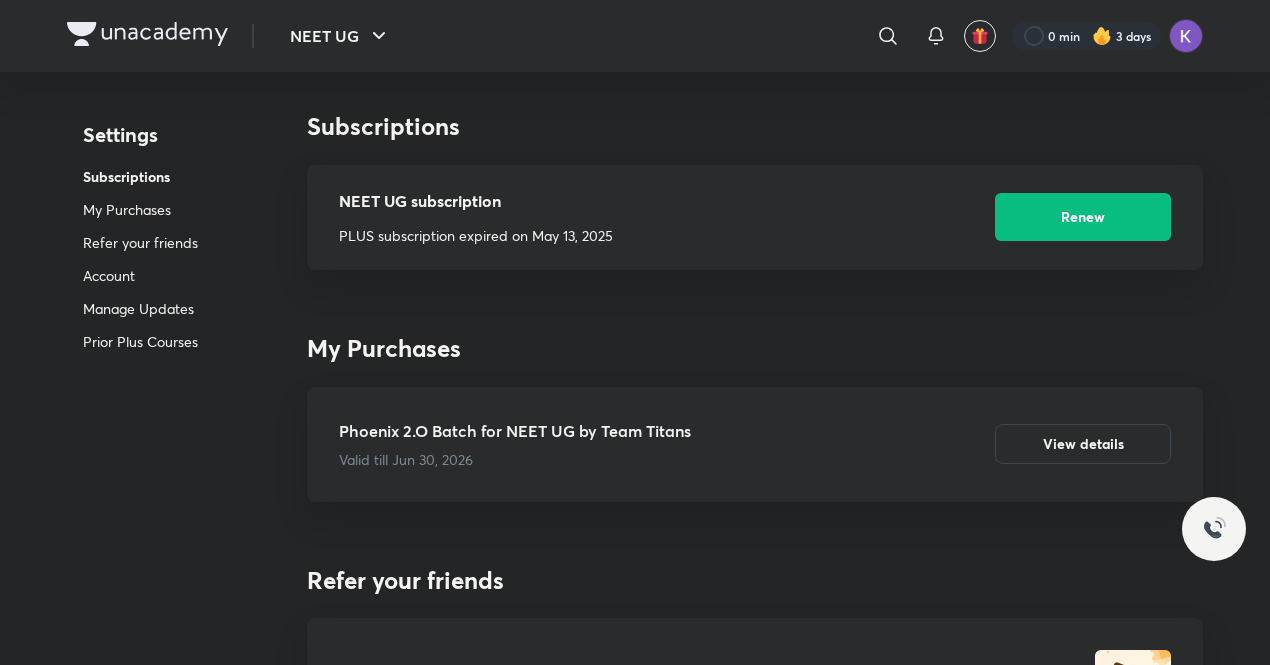 click on "Manage Updates" at bounding box center [140, 308] 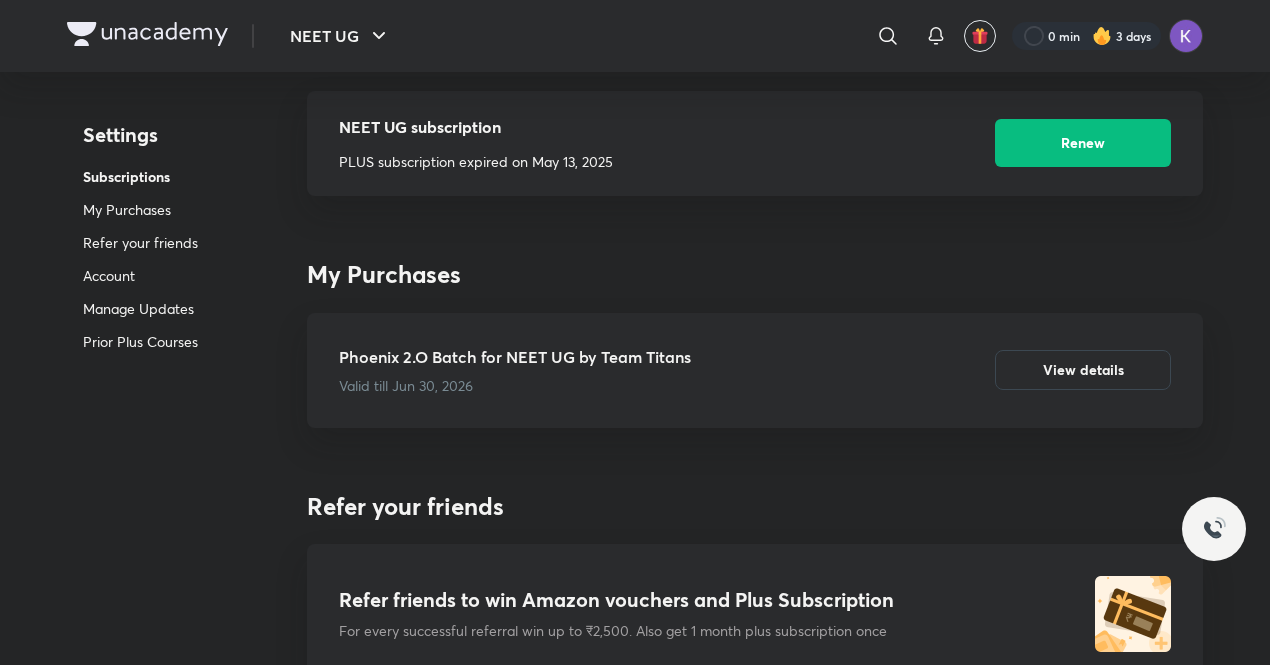 scroll, scrollTop: 0, scrollLeft: 0, axis: both 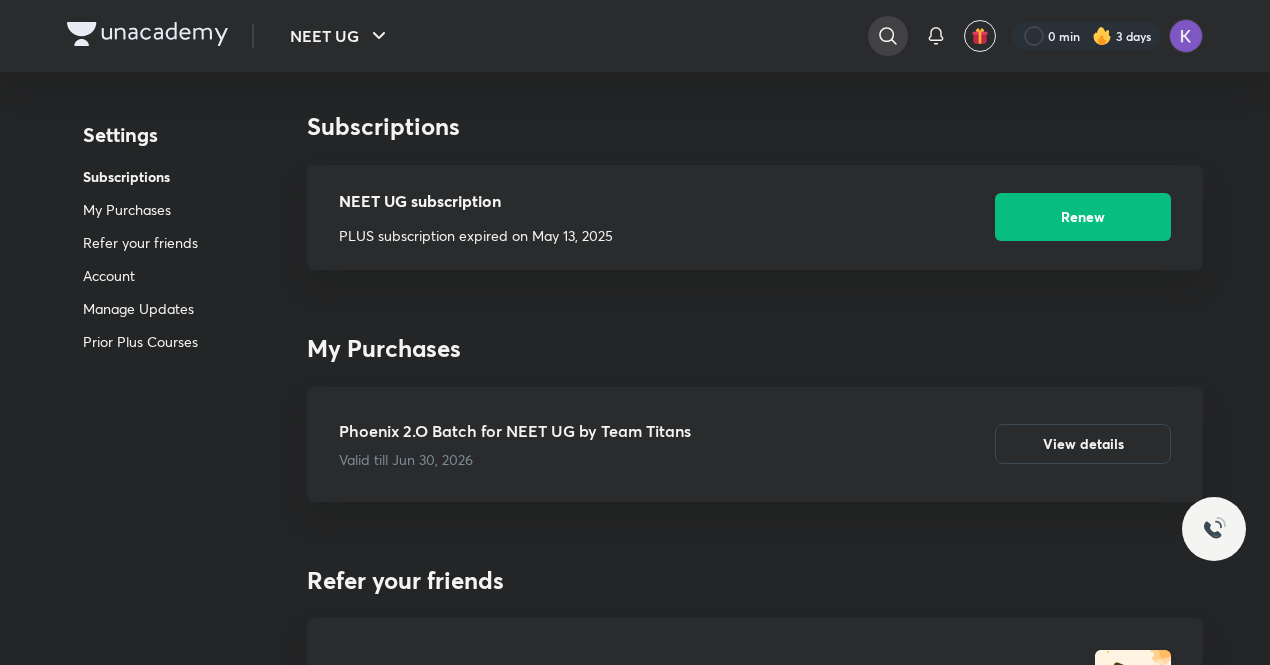 click 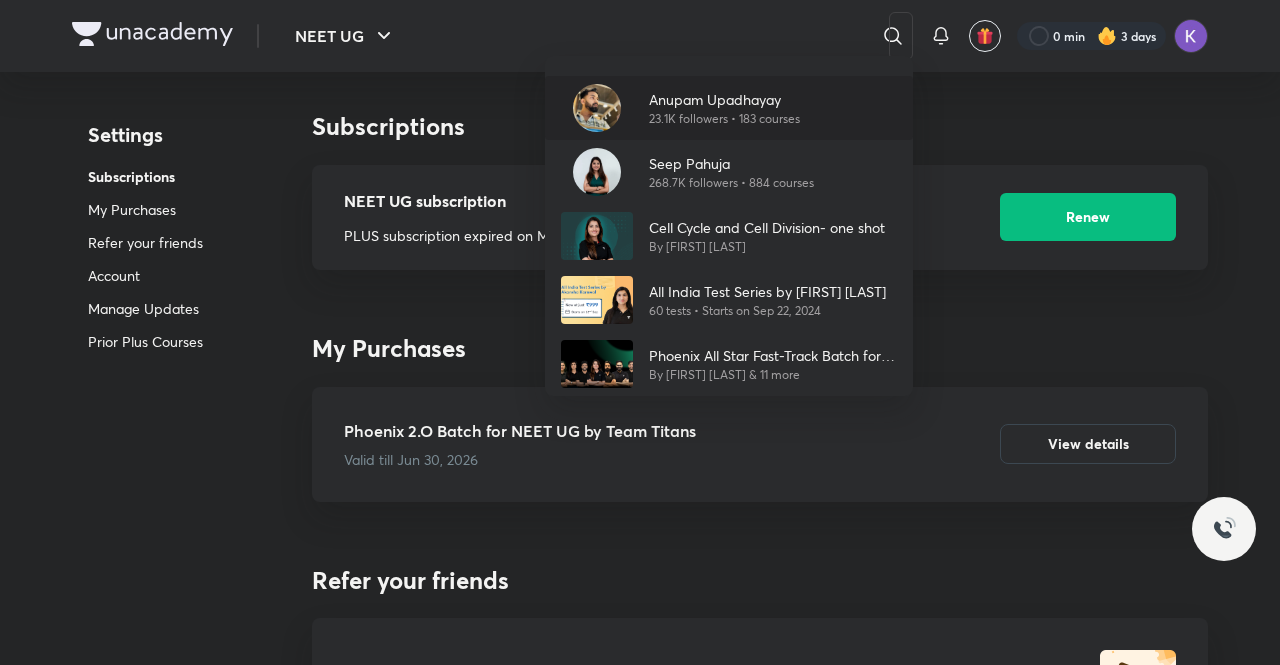 click on "Anupam Upadhayay 23.1K followers • 183 courses" at bounding box center (729, 108) 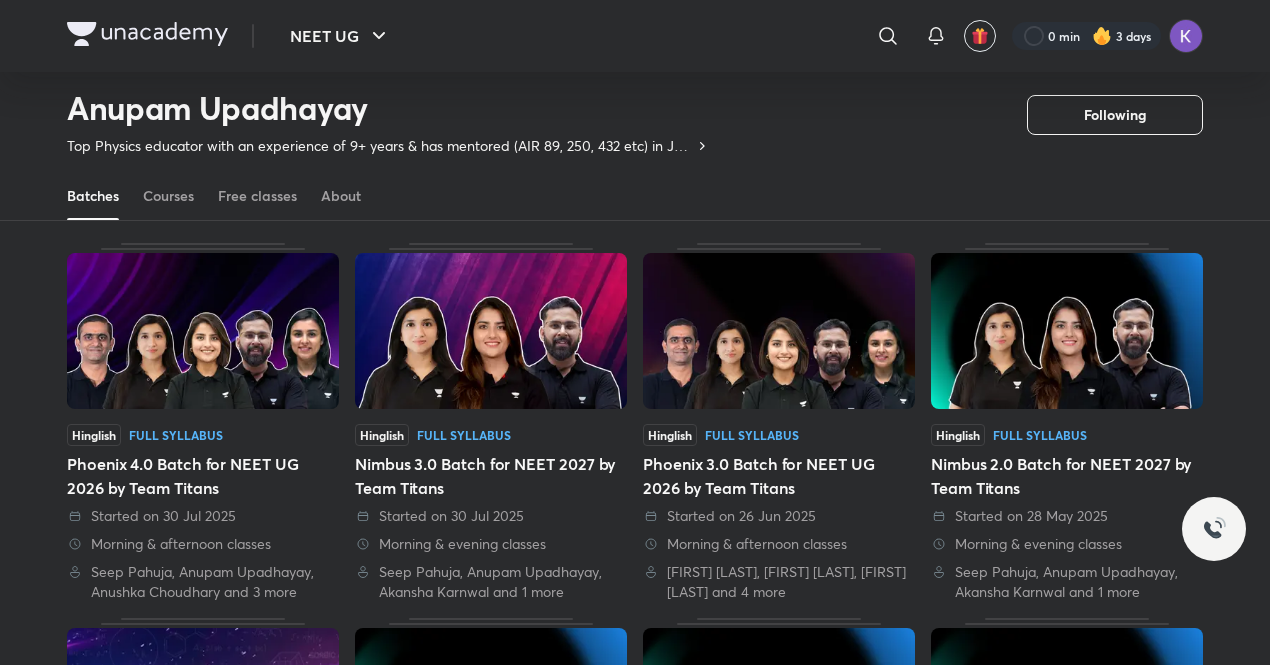 scroll, scrollTop: 93, scrollLeft: 0, axis: vertical 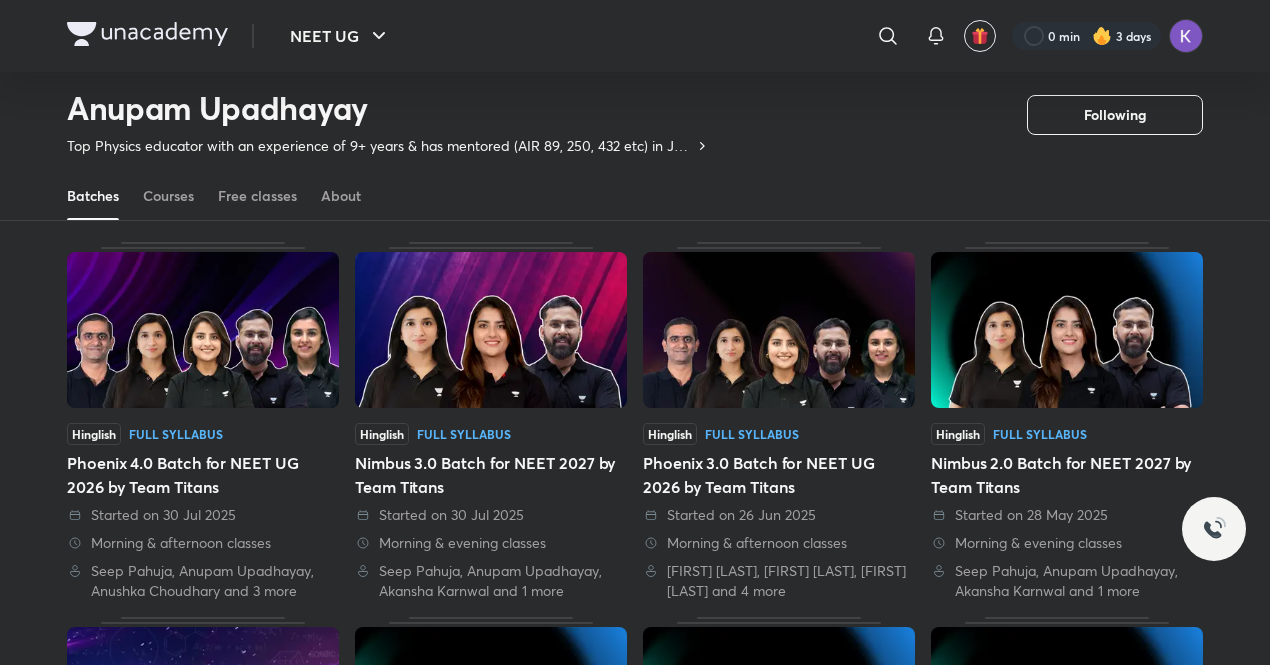 click at bounding box center (779, 330) 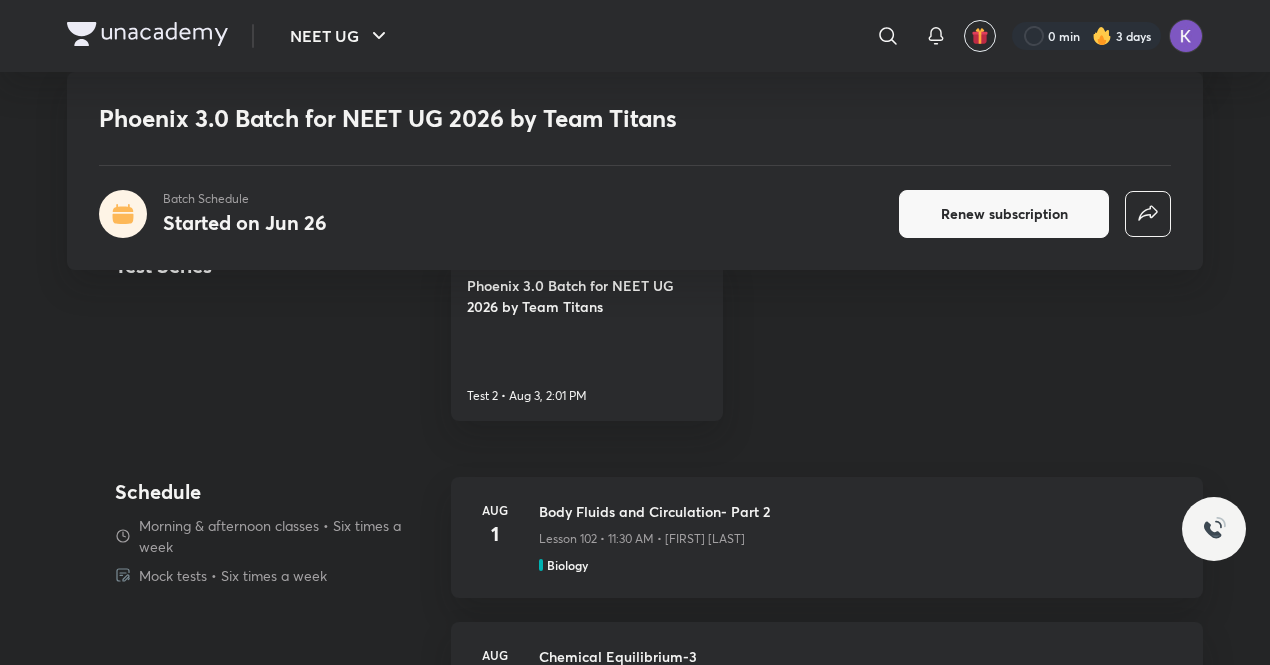scroll, scrollTop: 1000, scrollLeft: 0, axis: vertical 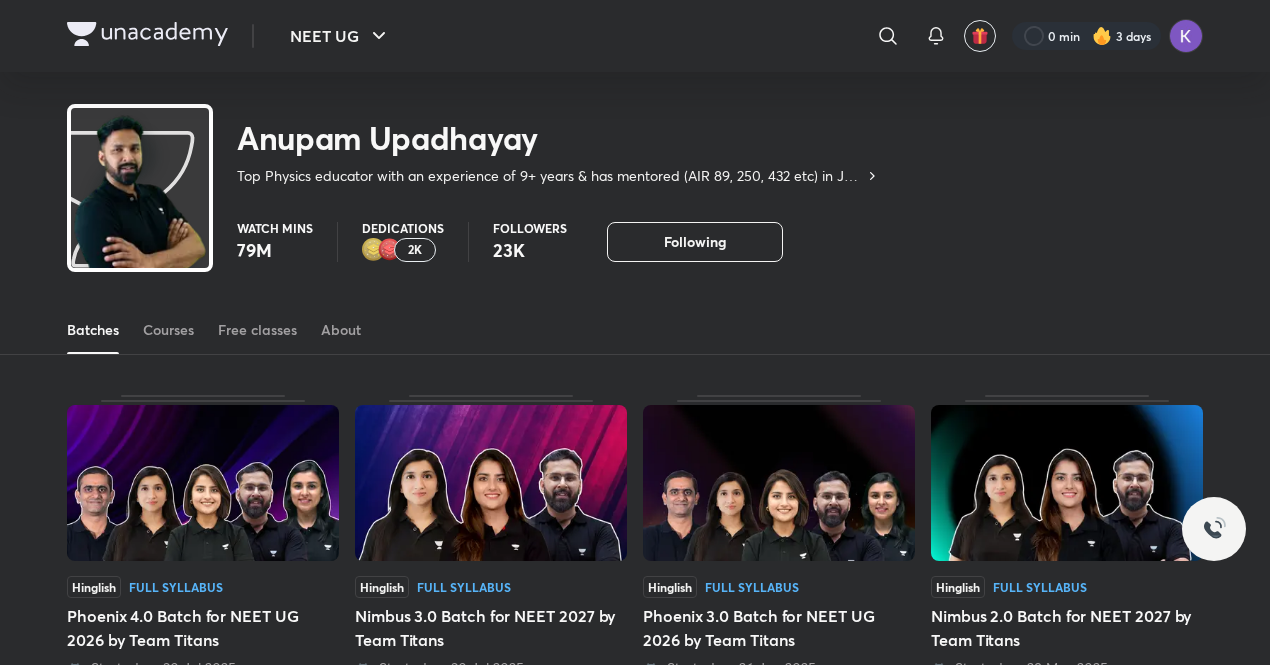 click at bounding box center [203, 483] 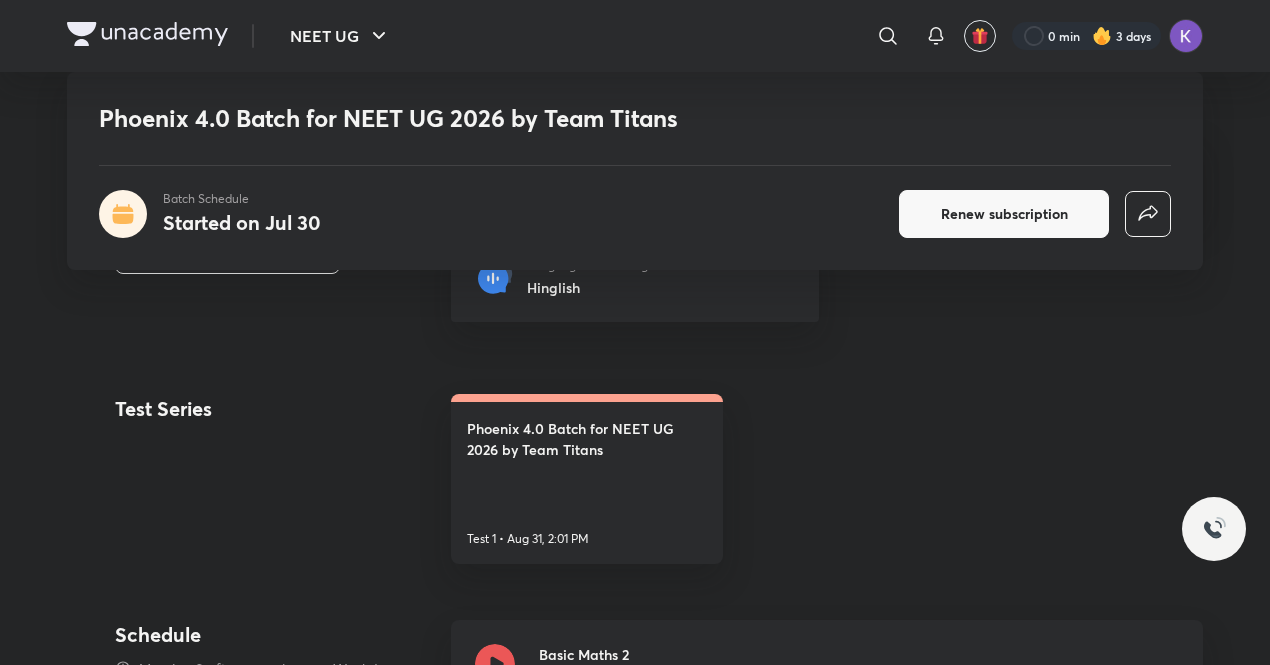 scroll, scrollTop: 942, scrollLeft: 0, axis: vertical 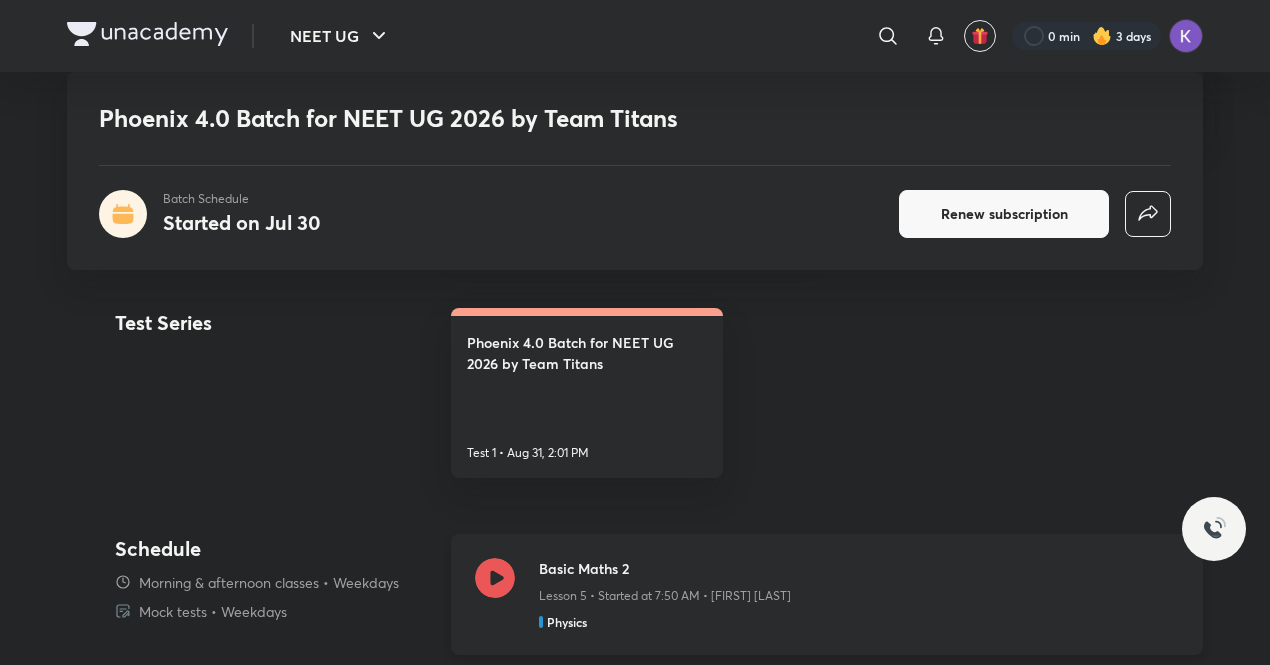 click 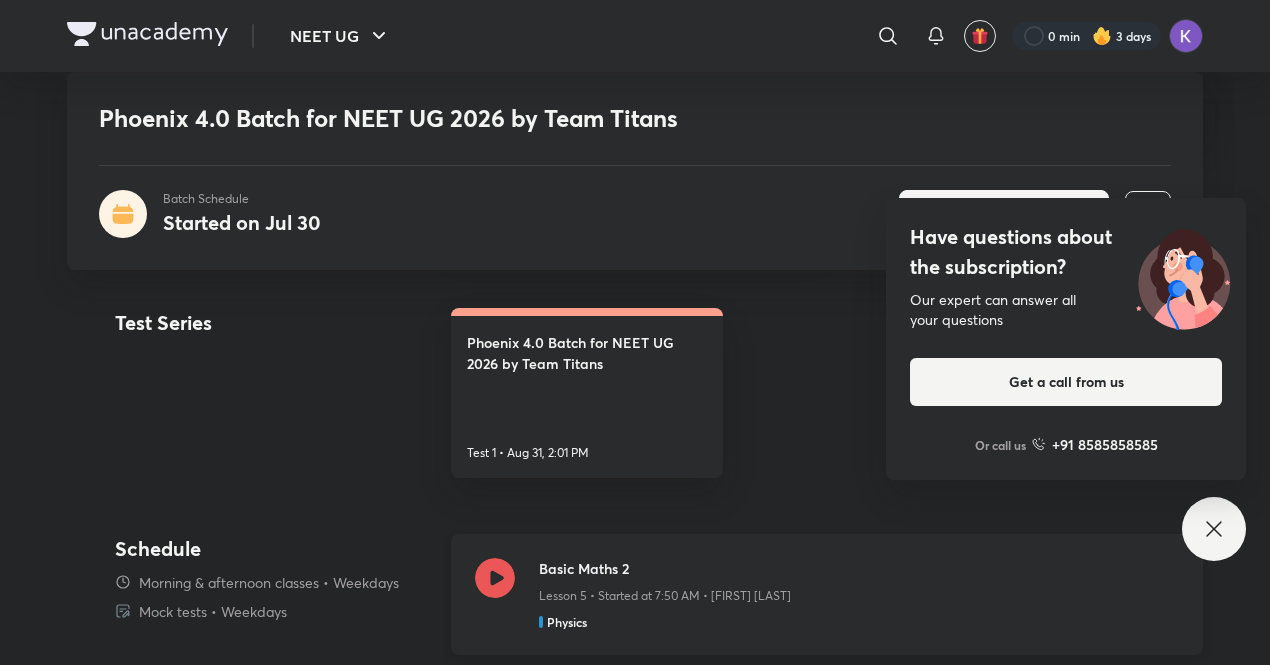 click 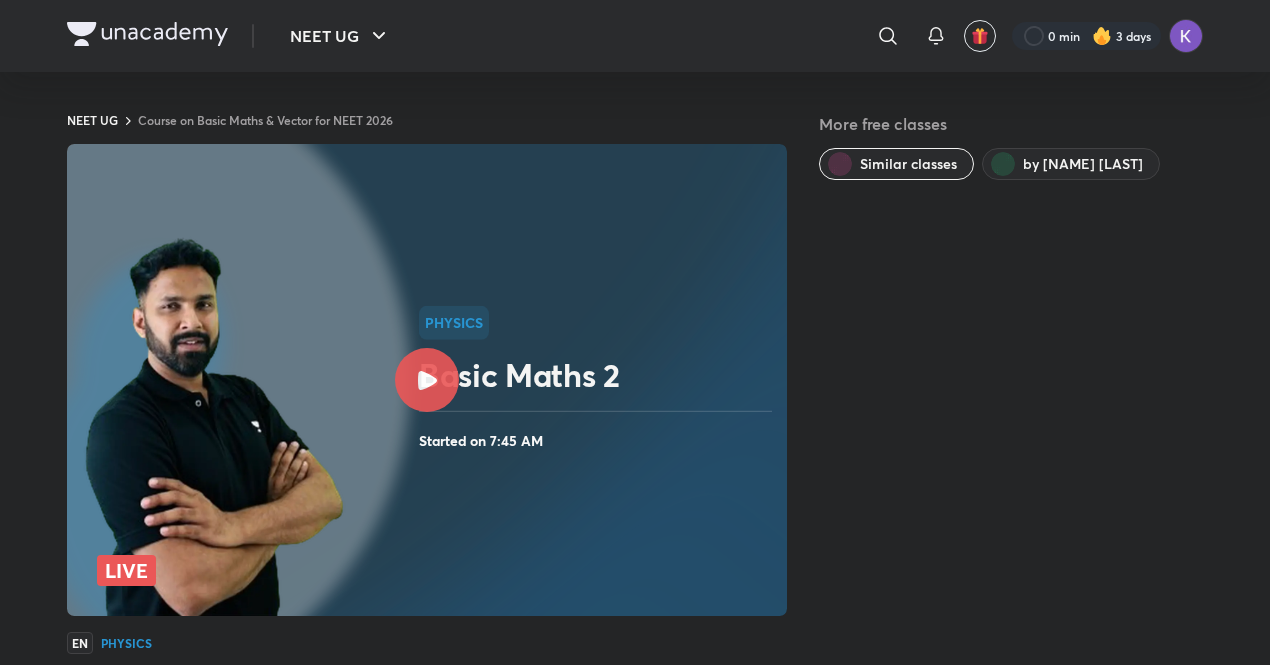 scroll, scrollTop: 0, scrollLeft: 0, axis: both 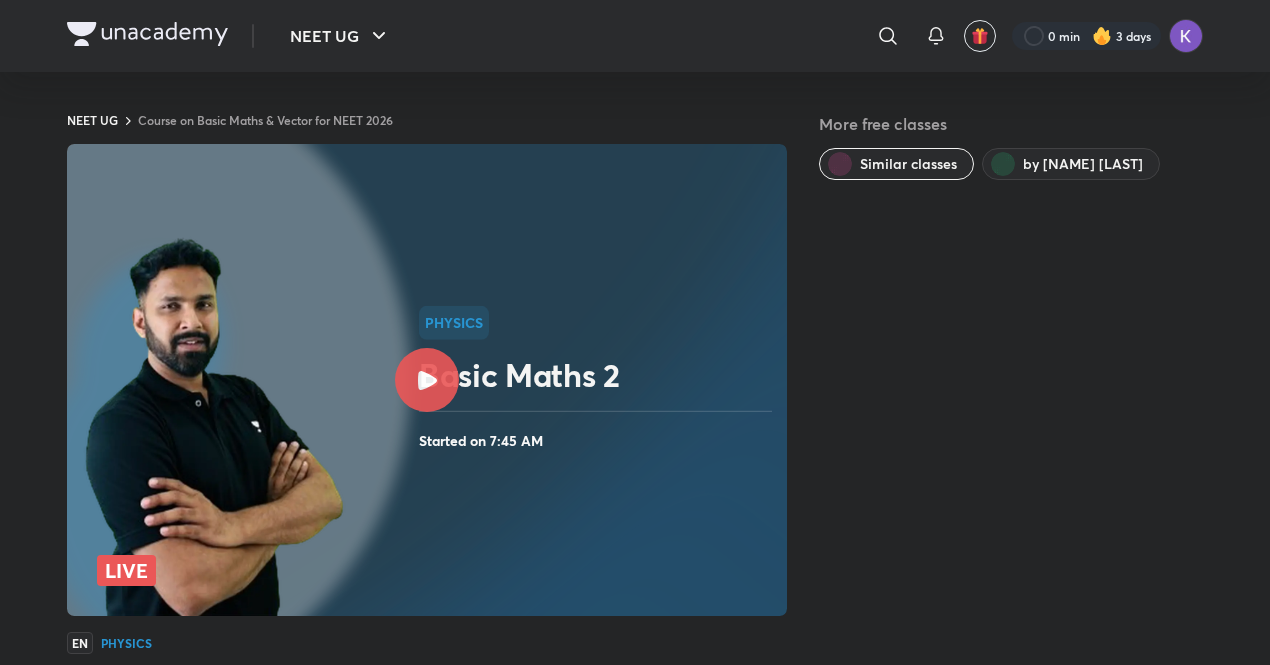 click at bounding box center (427, 380) 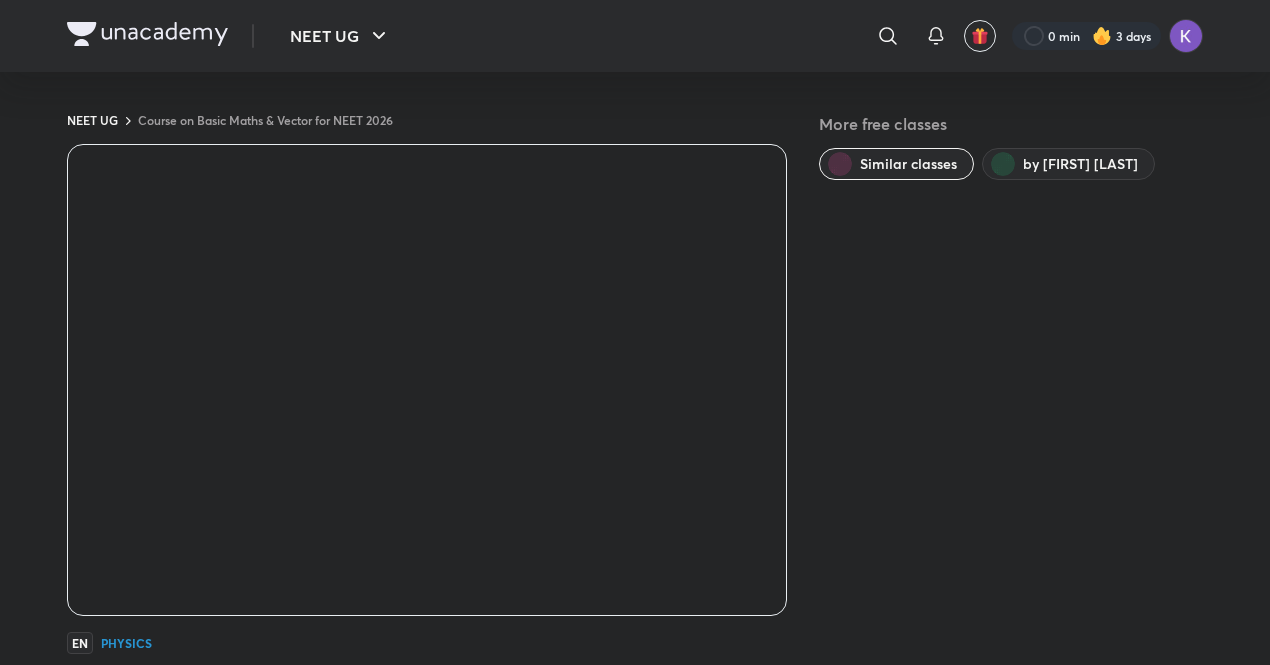 scroll, scrollTop: 0, scrollLeft: 0, axis: both 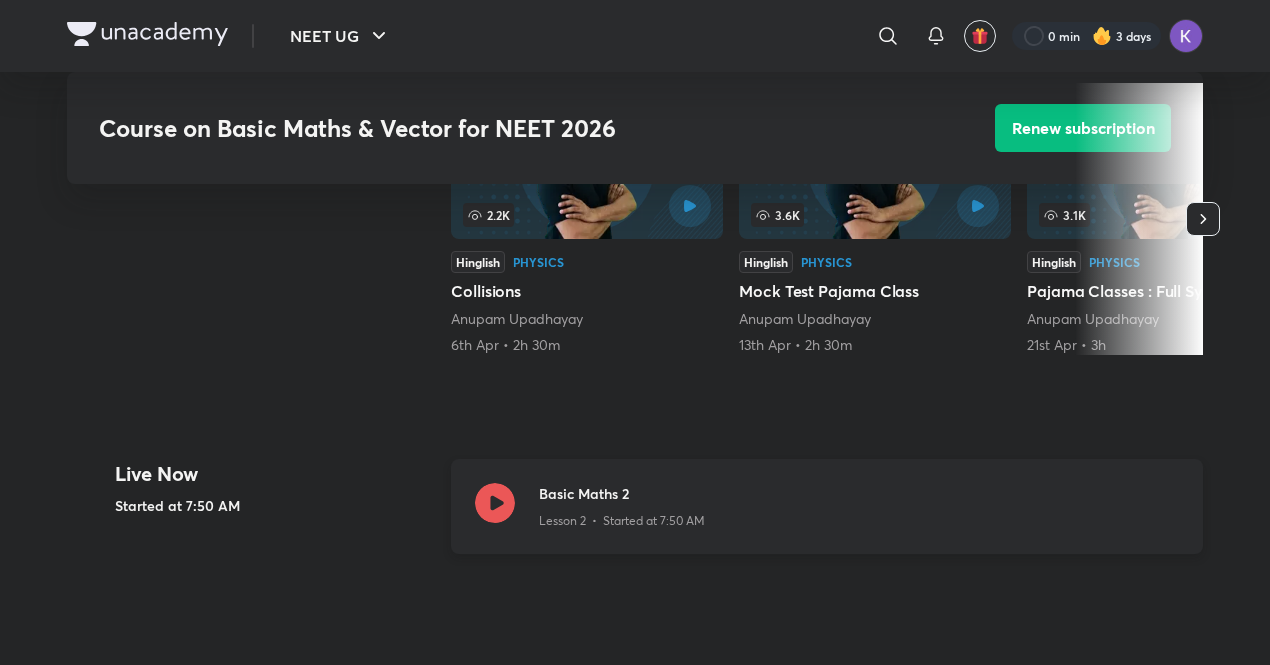 click 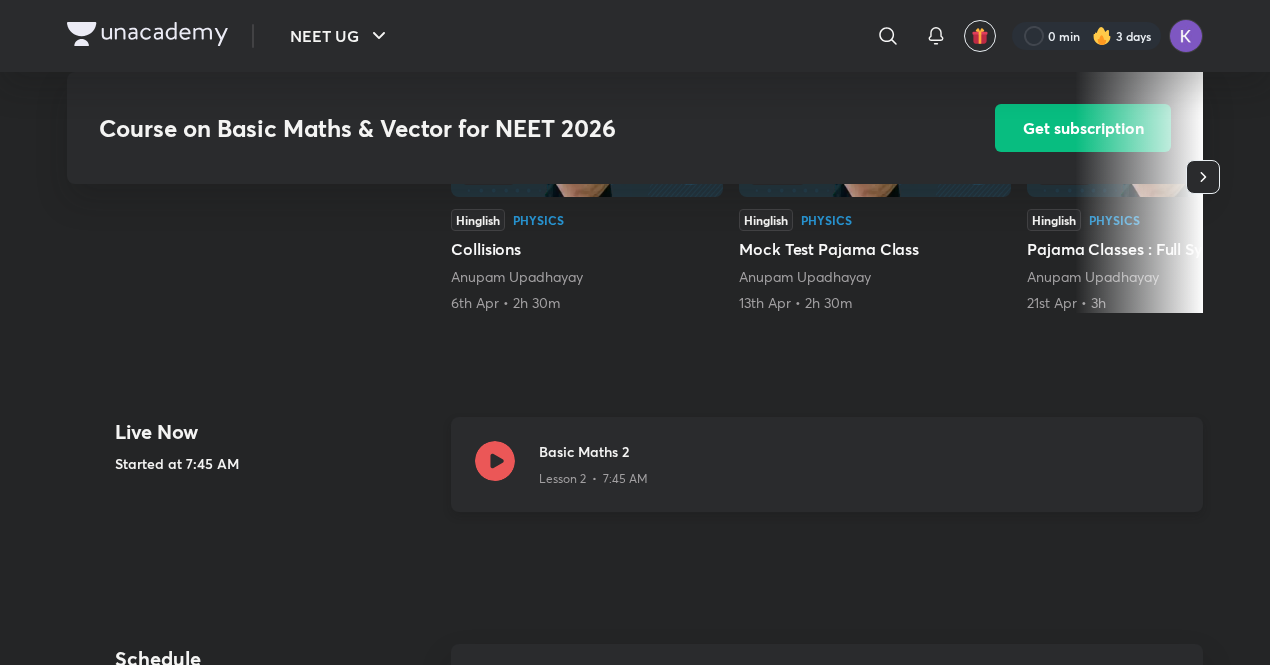 scroll, scrollTop: 0, scrollLeft: 0, axis: both 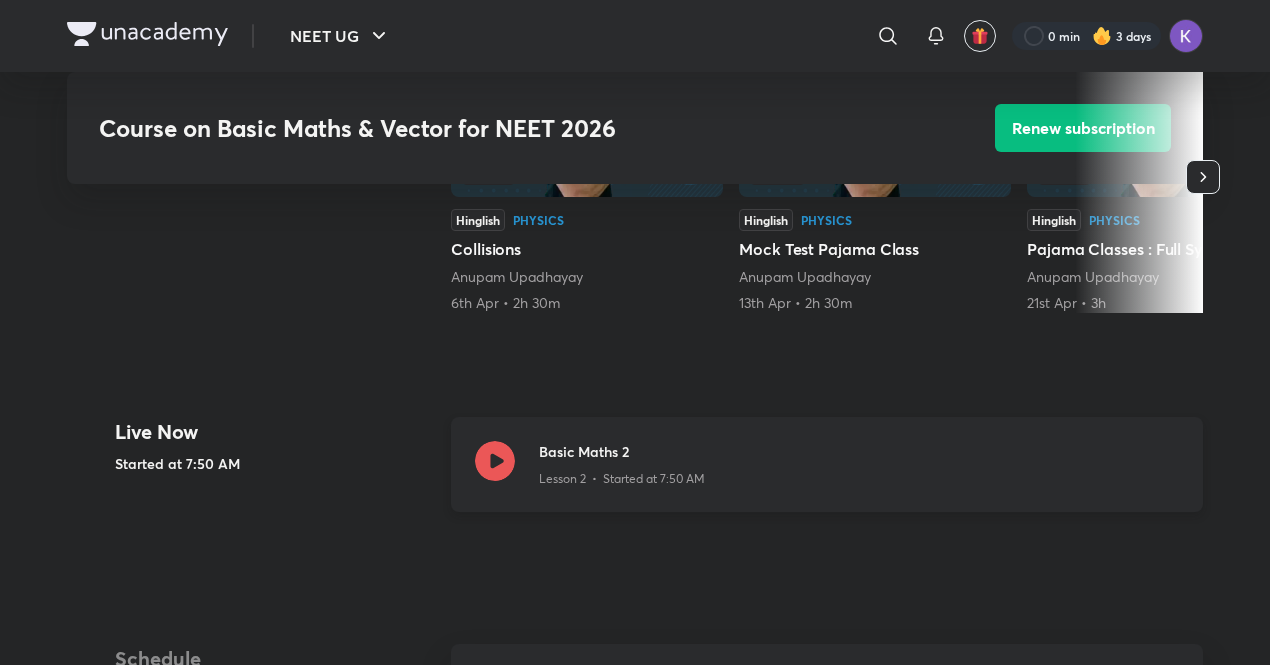 click 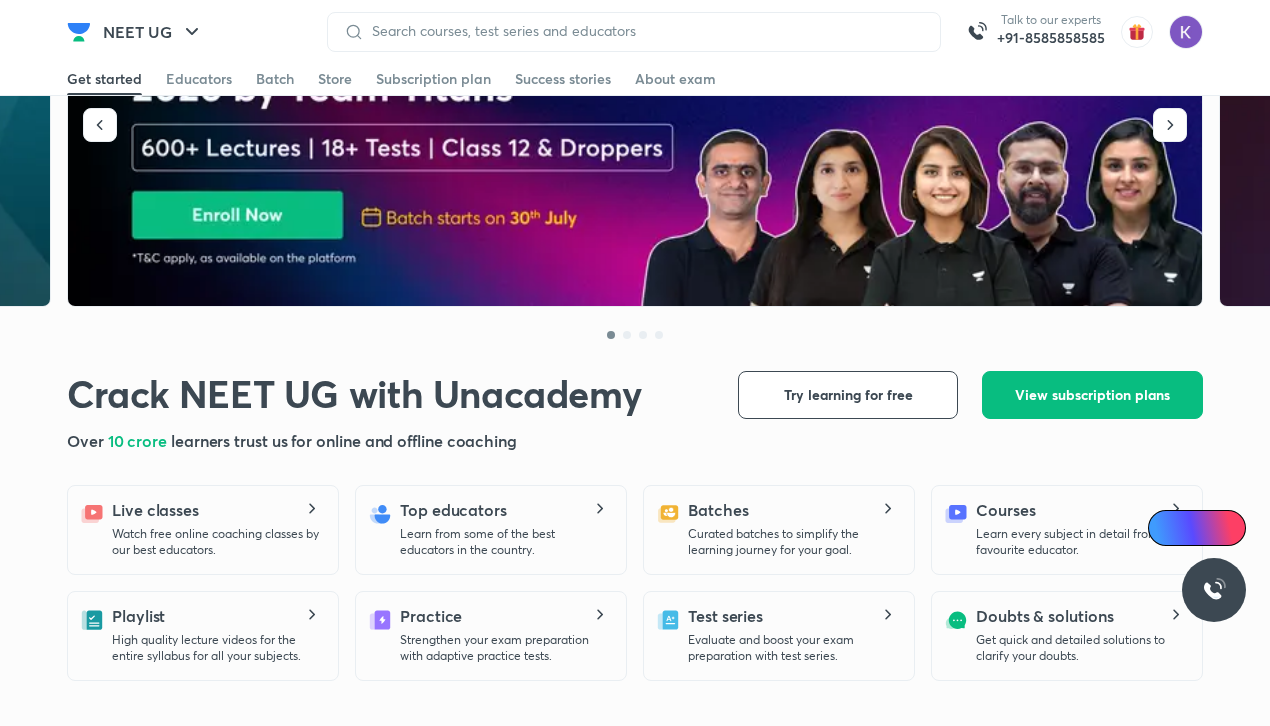 scroll, scrollTop: 0, scrollLeft: 0, axis: both 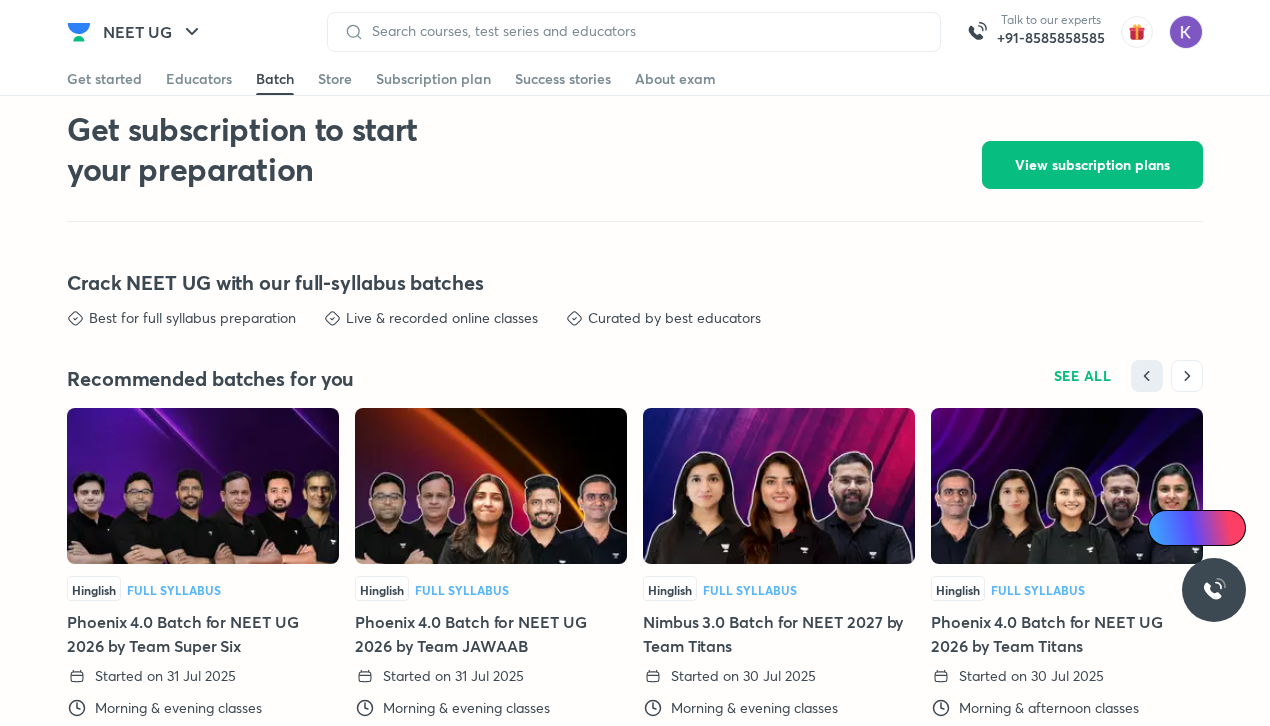 click at bounding box center [1067, 486] 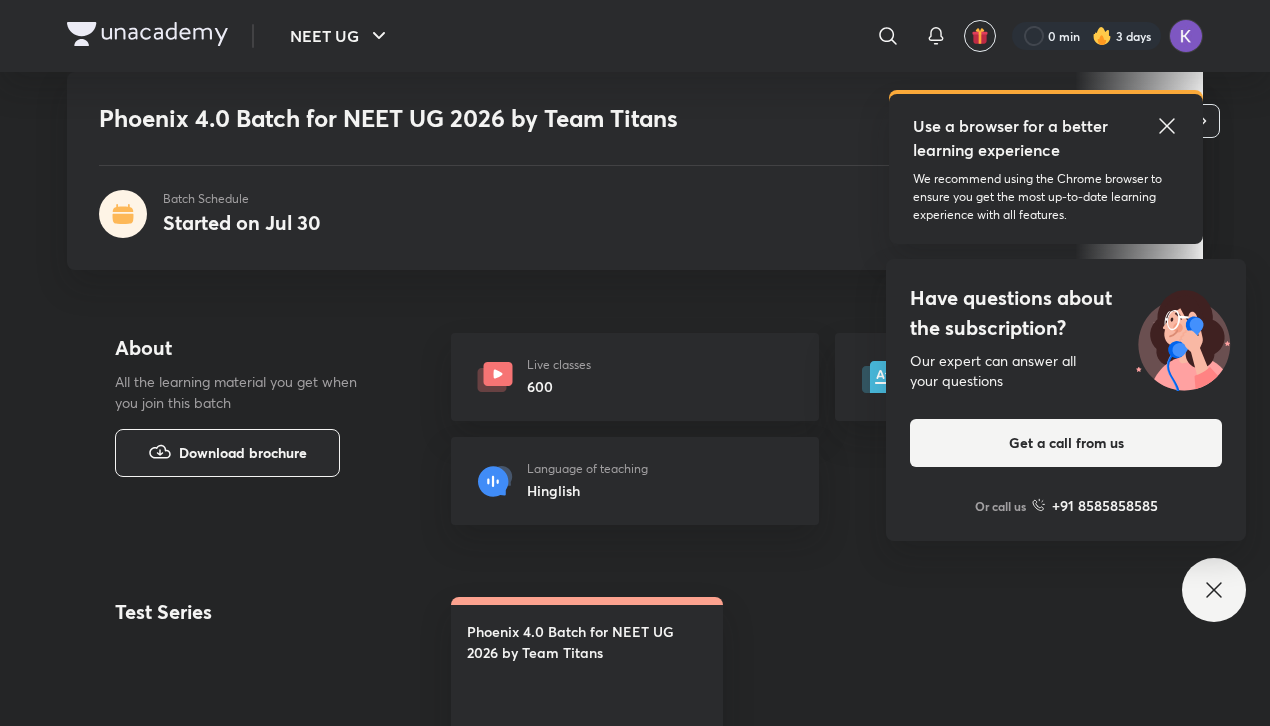 scroll, scrollTop: 656, scrollLeft: 0, axis: vertical 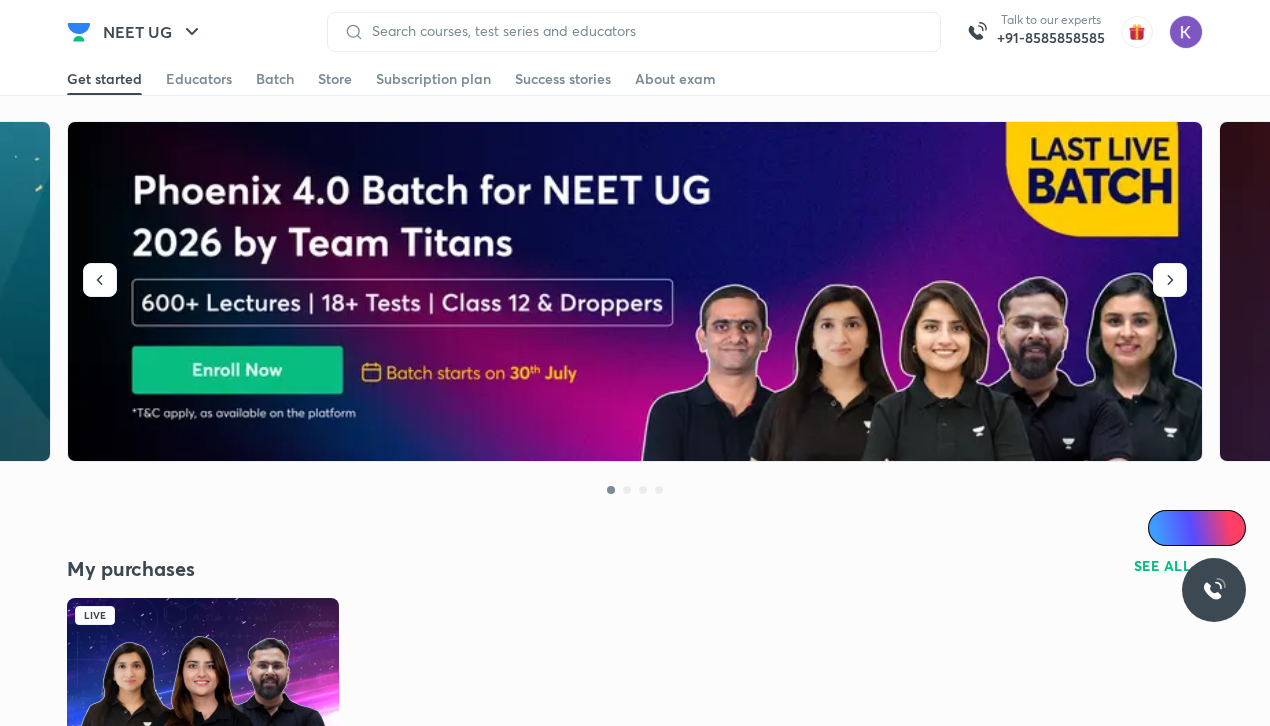 click at bounding box center (203, 674) 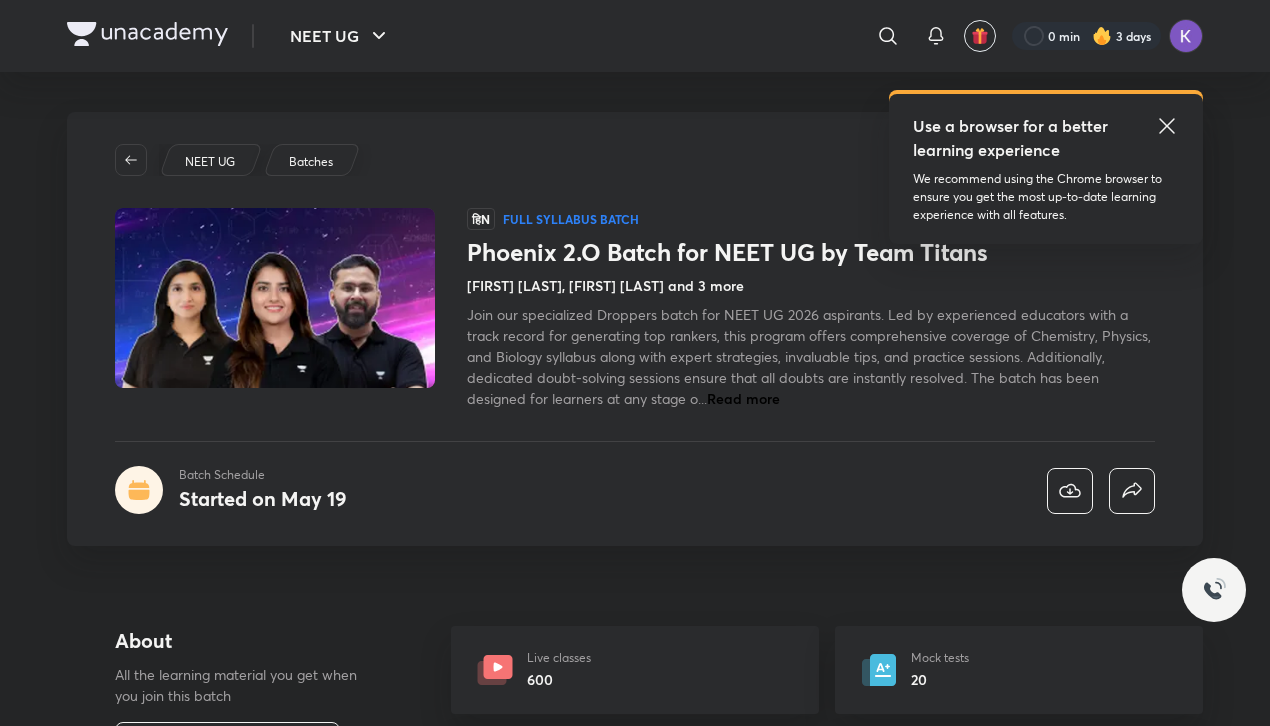 scroll, scrollTop: 245, scrollLeft: 0, axis: vertical 